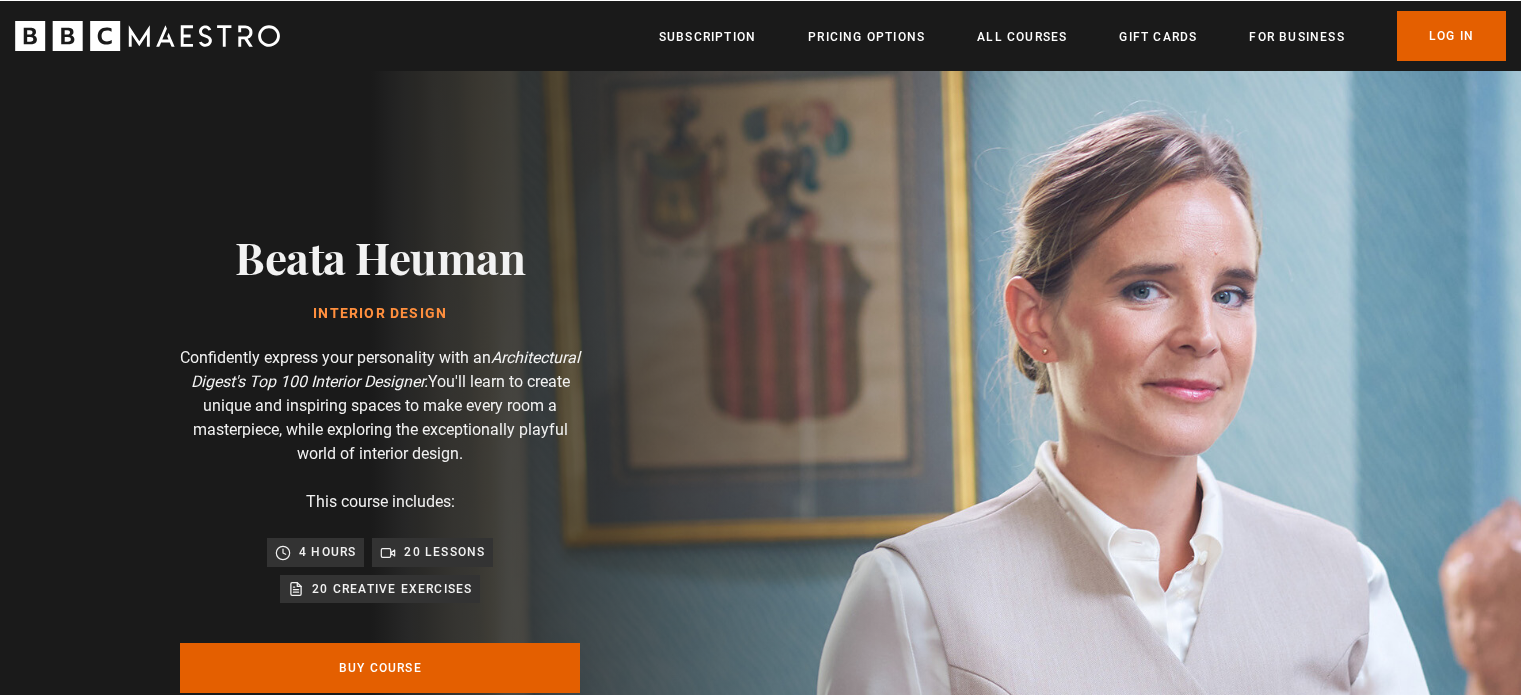 scroll, scrollTop: 0, scrollLeft: 0, axis: both 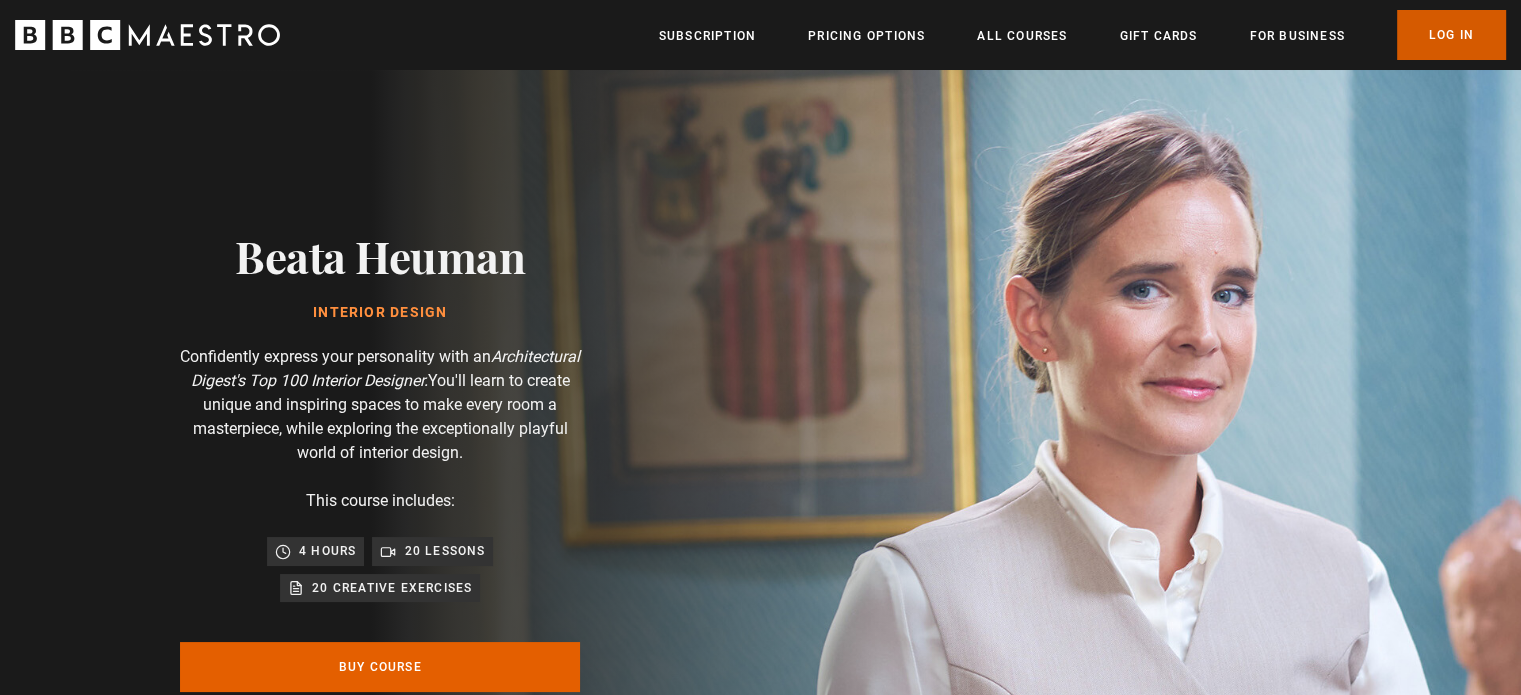 click on "Log In" at bounding box center (1451, 35) 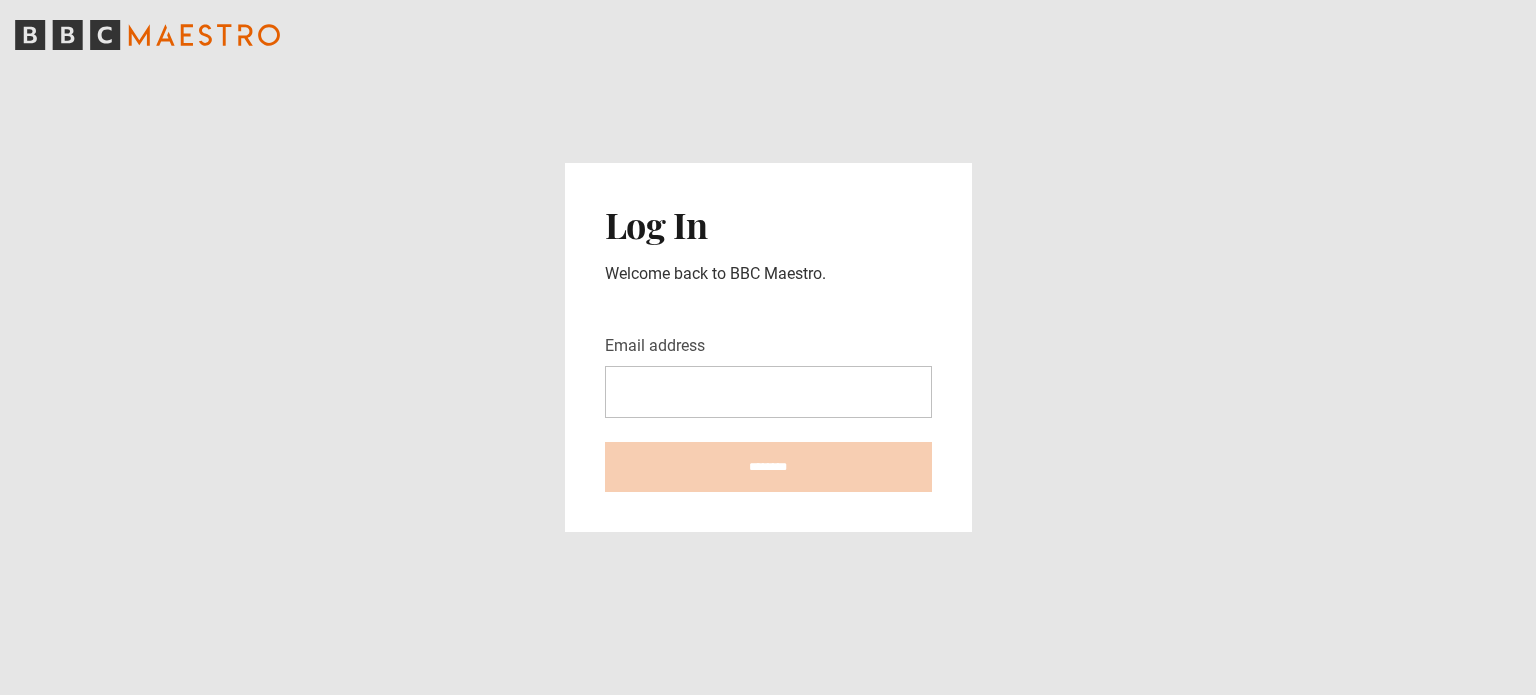 scroll, scrollTop: 0, scrollLeft: 0, axis: both 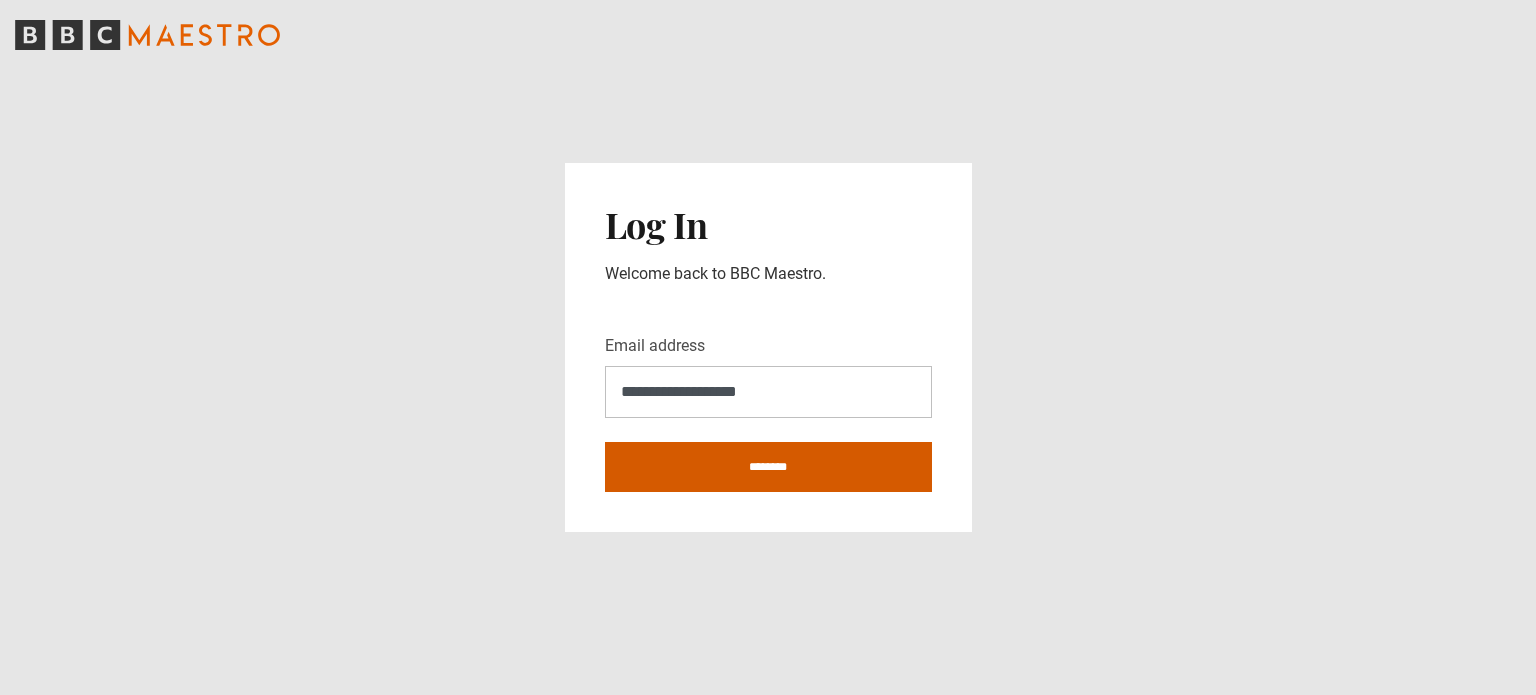 click on "********" at bounding box center (768, 467) 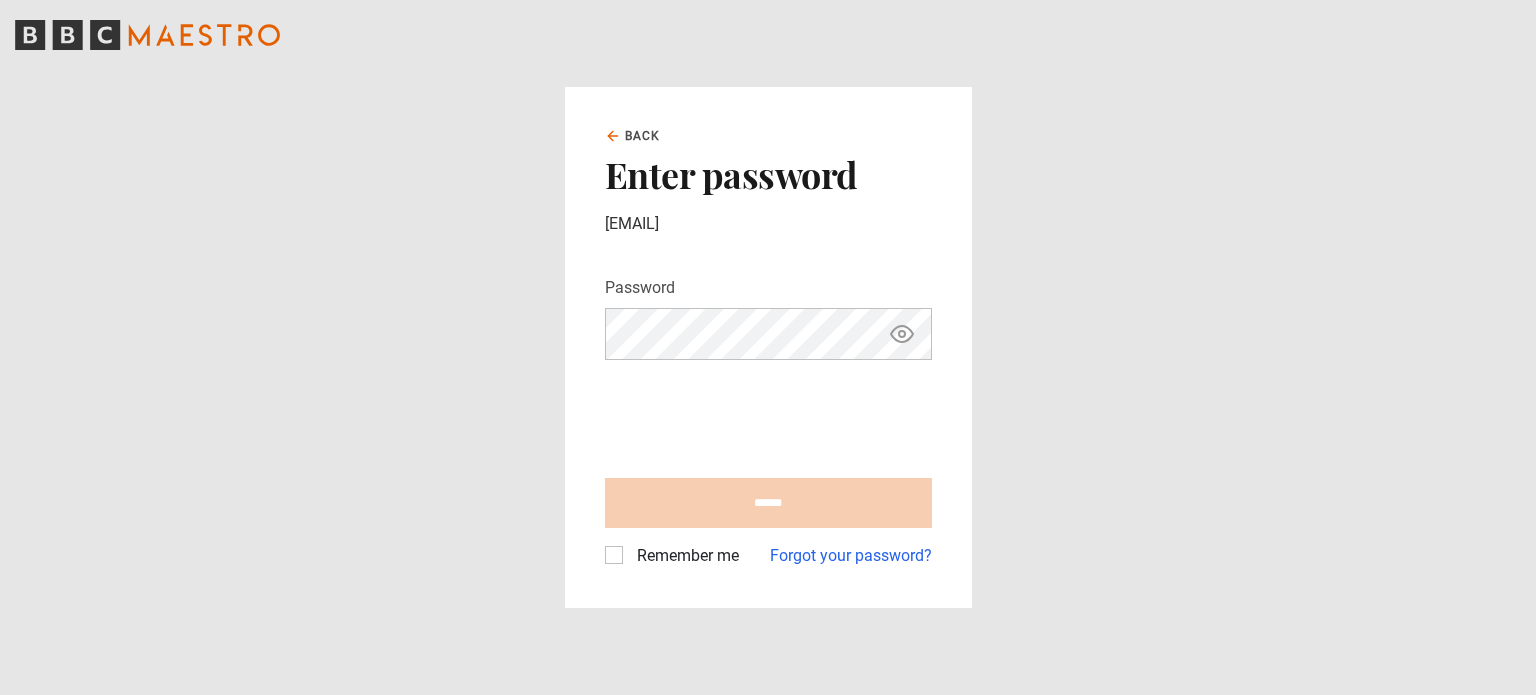 scroll, scrollTop: 0, scrollLeft: 0, axis: both 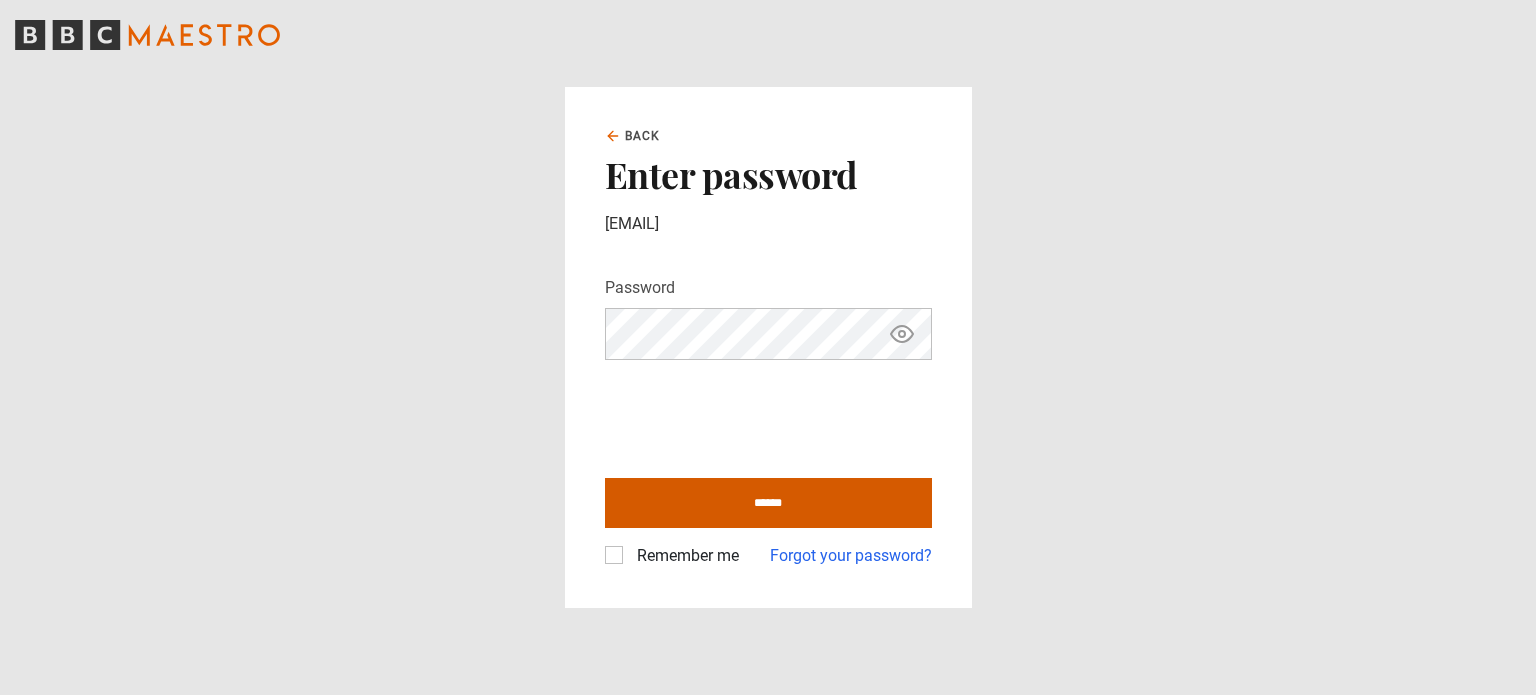 click on "******" at bounding box center (768, 503) 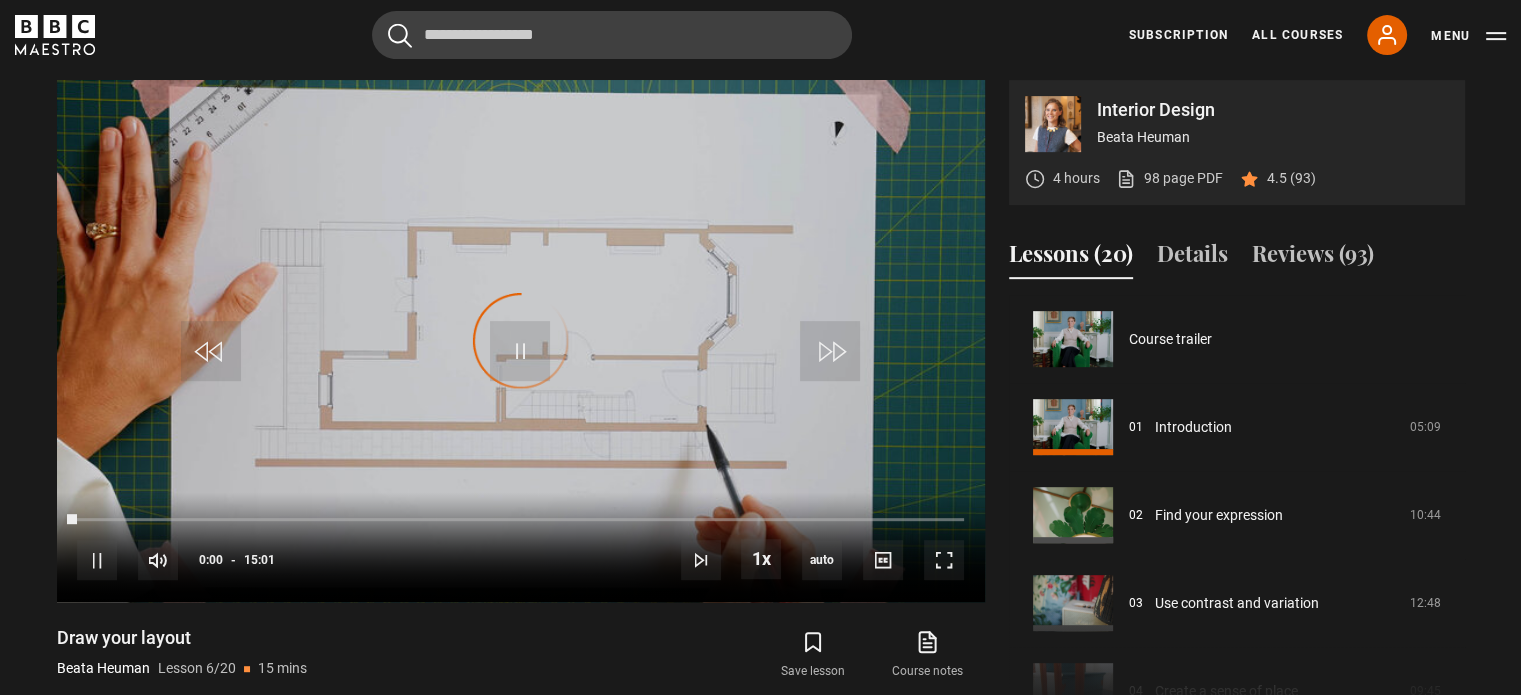 scroll, scrollTop: 876, scrollLeft: 0, axis: vertical 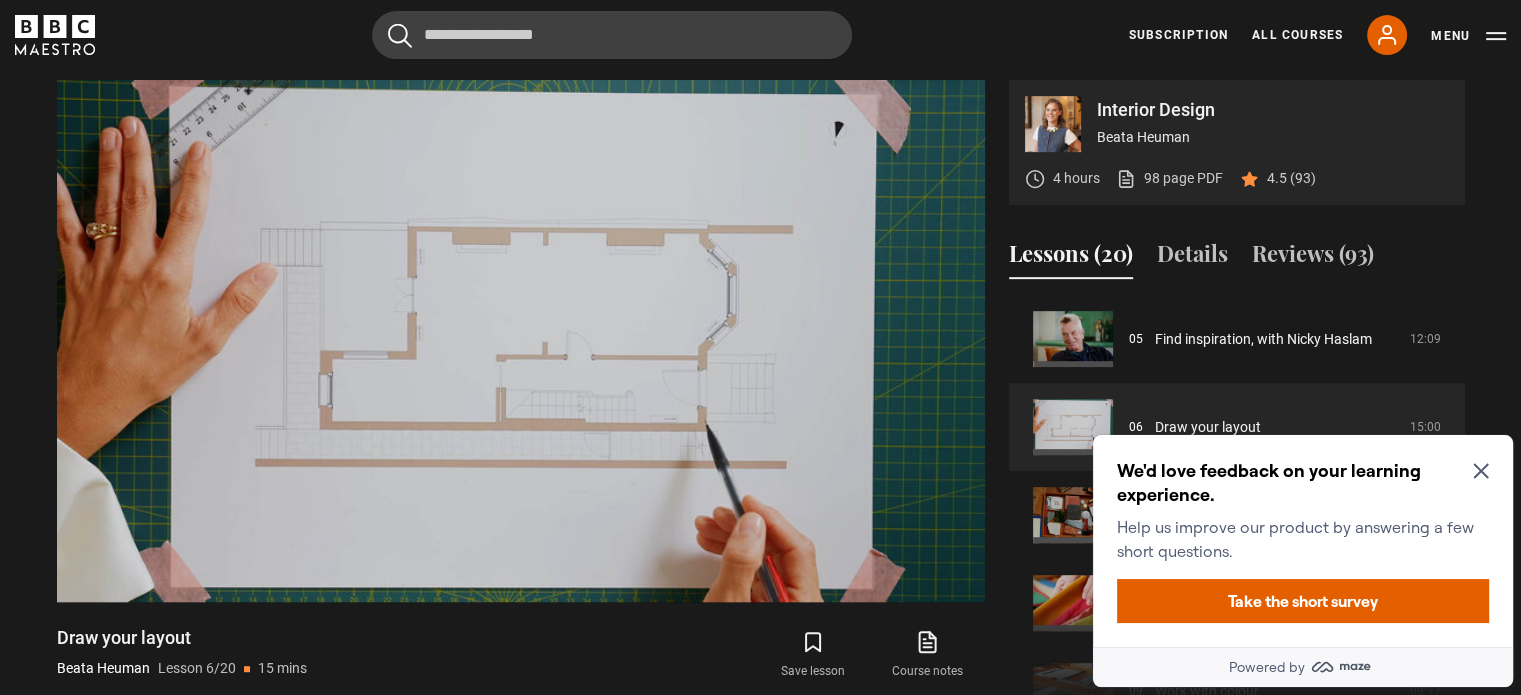 click on "We'd love feedback on your learning experience. Help us improve our product by answering a few short questions." at bounding box center [1303, 511] 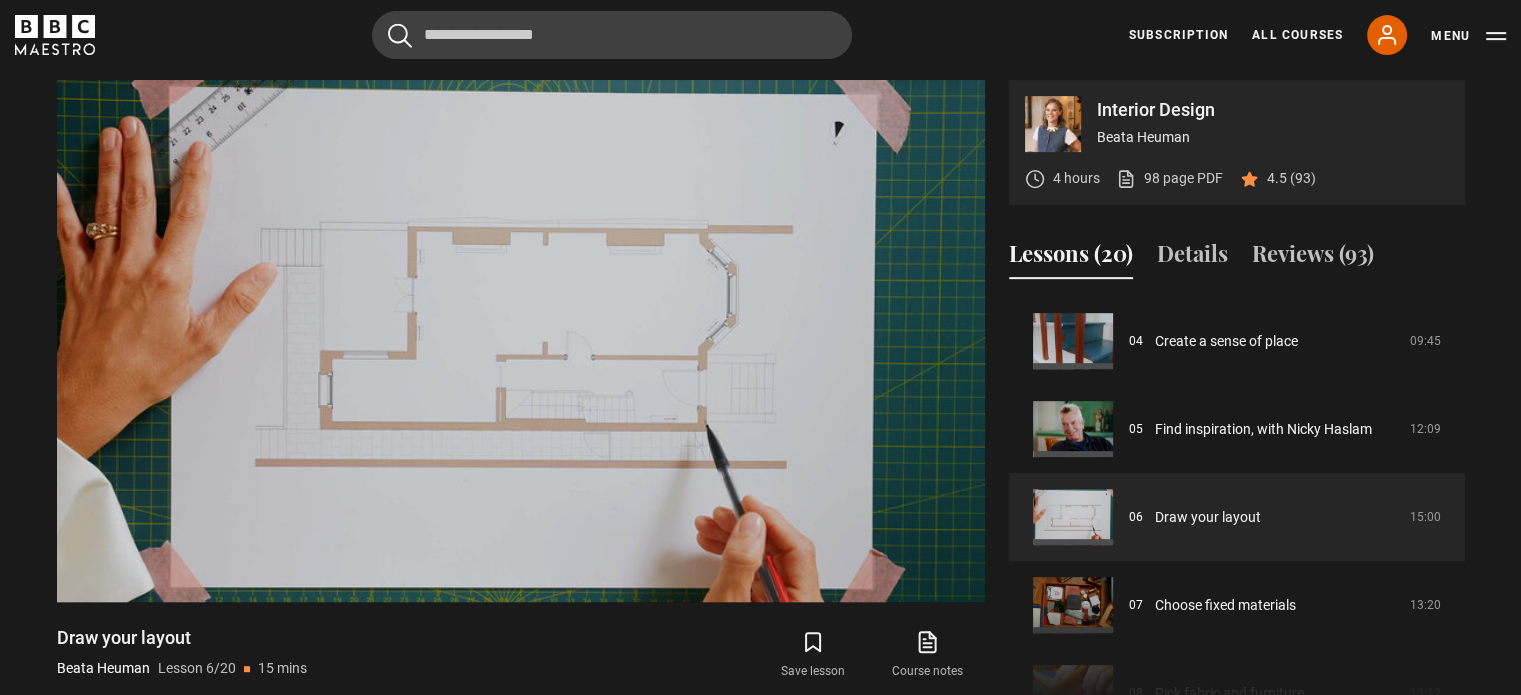 scroll, scrollTop: 357, scrollLeft: 0, axis: vertical 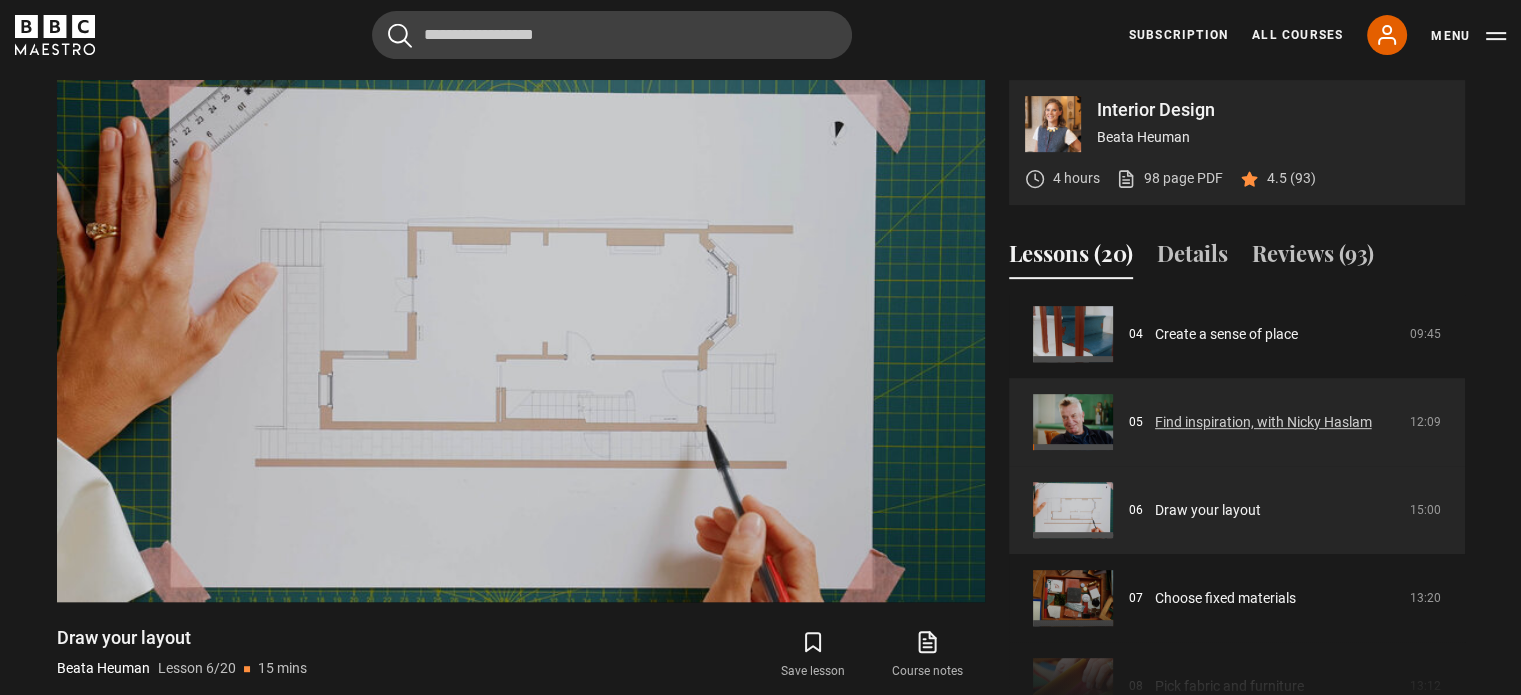 click on "Find inspiration, with Nicky Haslam" at bounding box center [1263, 422] 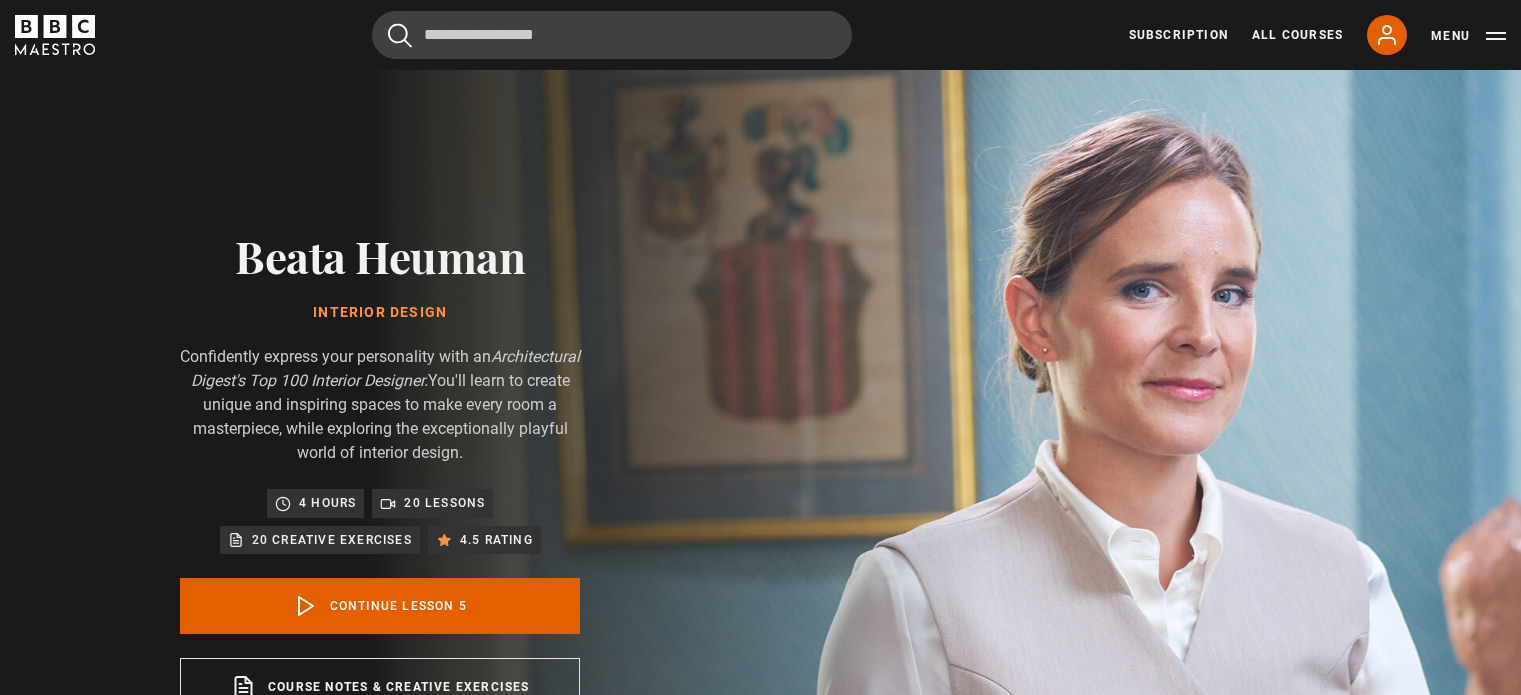 scroll, scrollTop: 876, scrollLeft: 0, axis: vertical 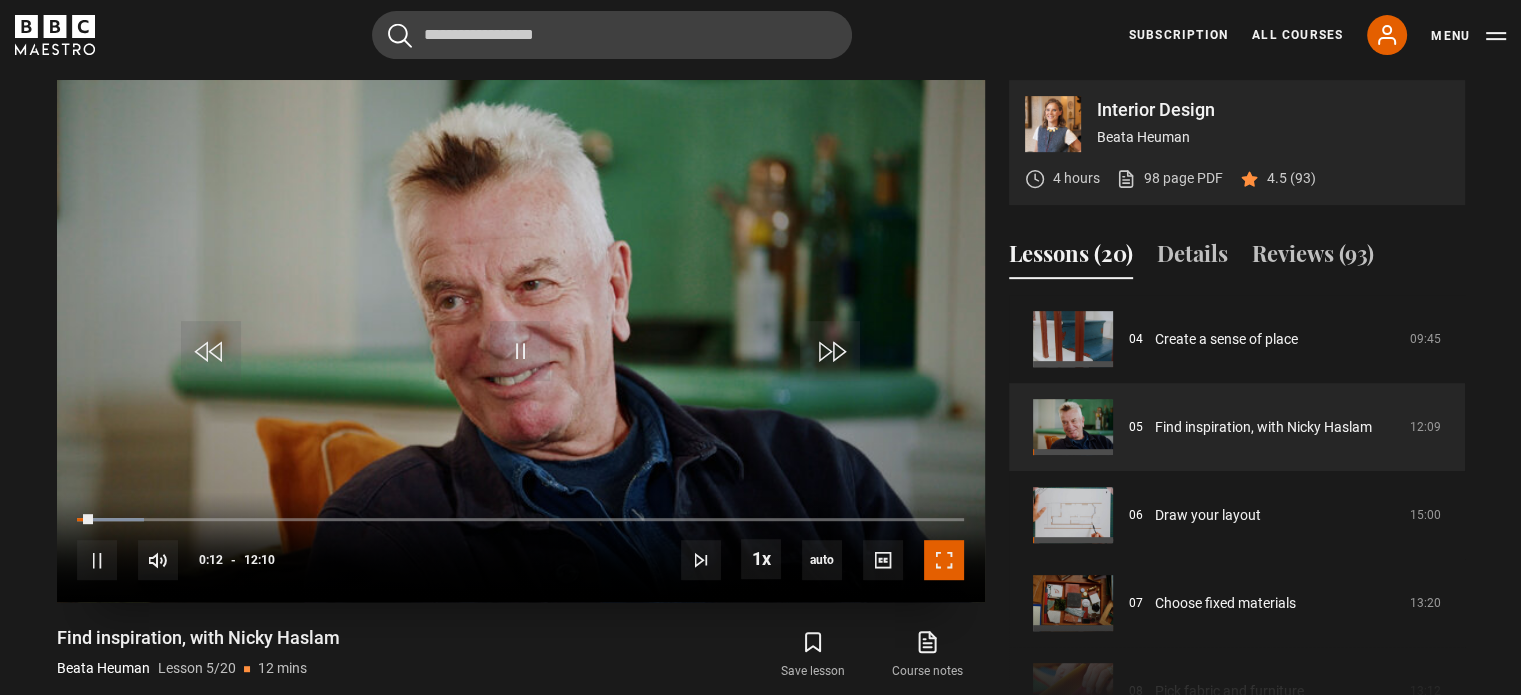 click at bounding box center (944, 560) 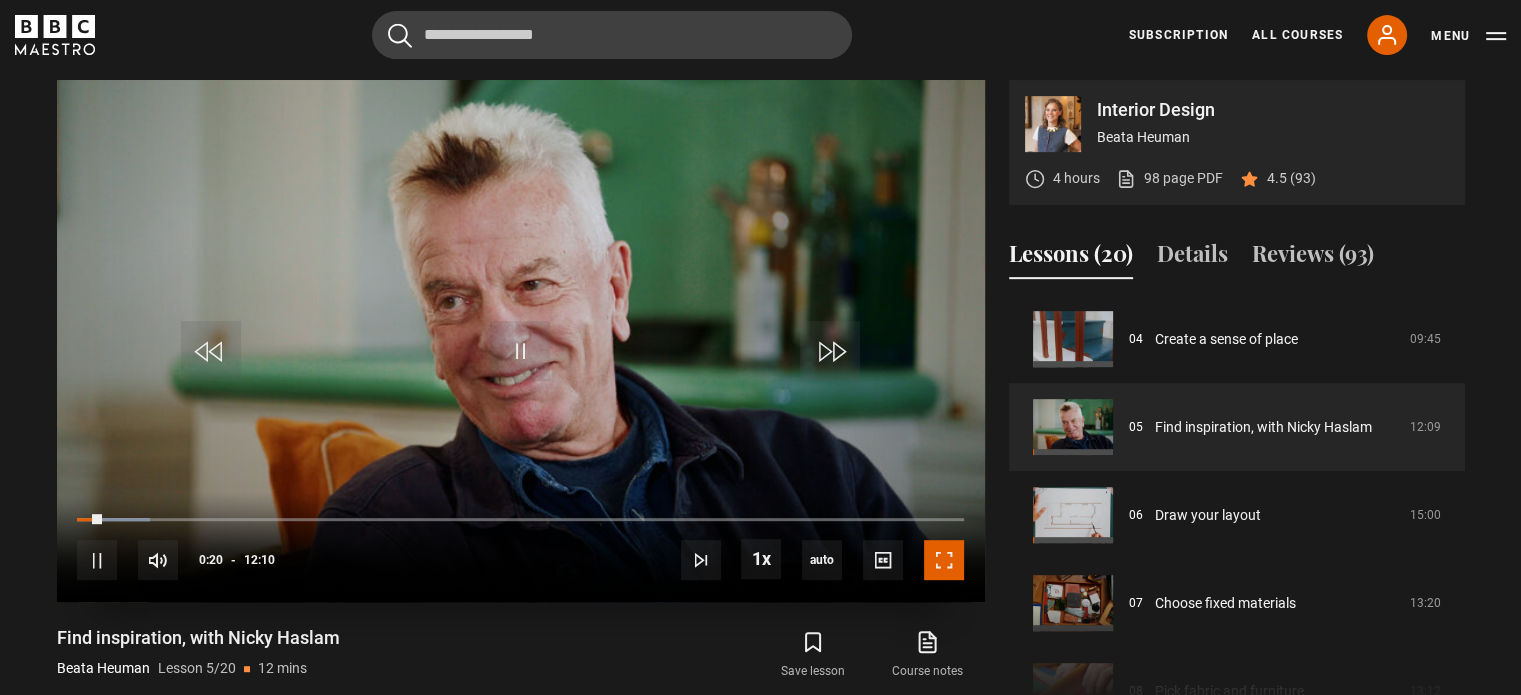 click at bounding box center [944, 560] 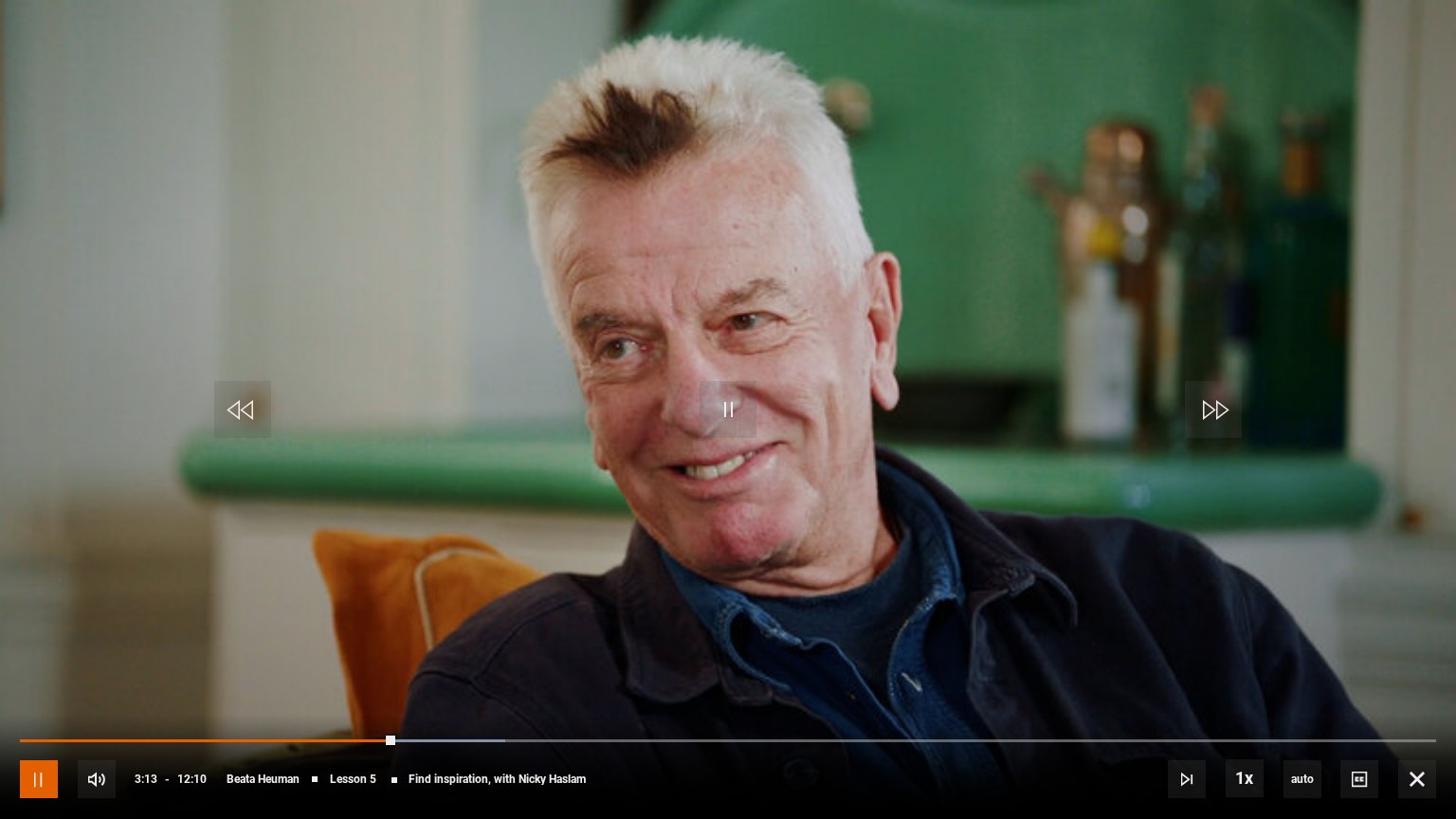 click at bounding box center (39, 779) 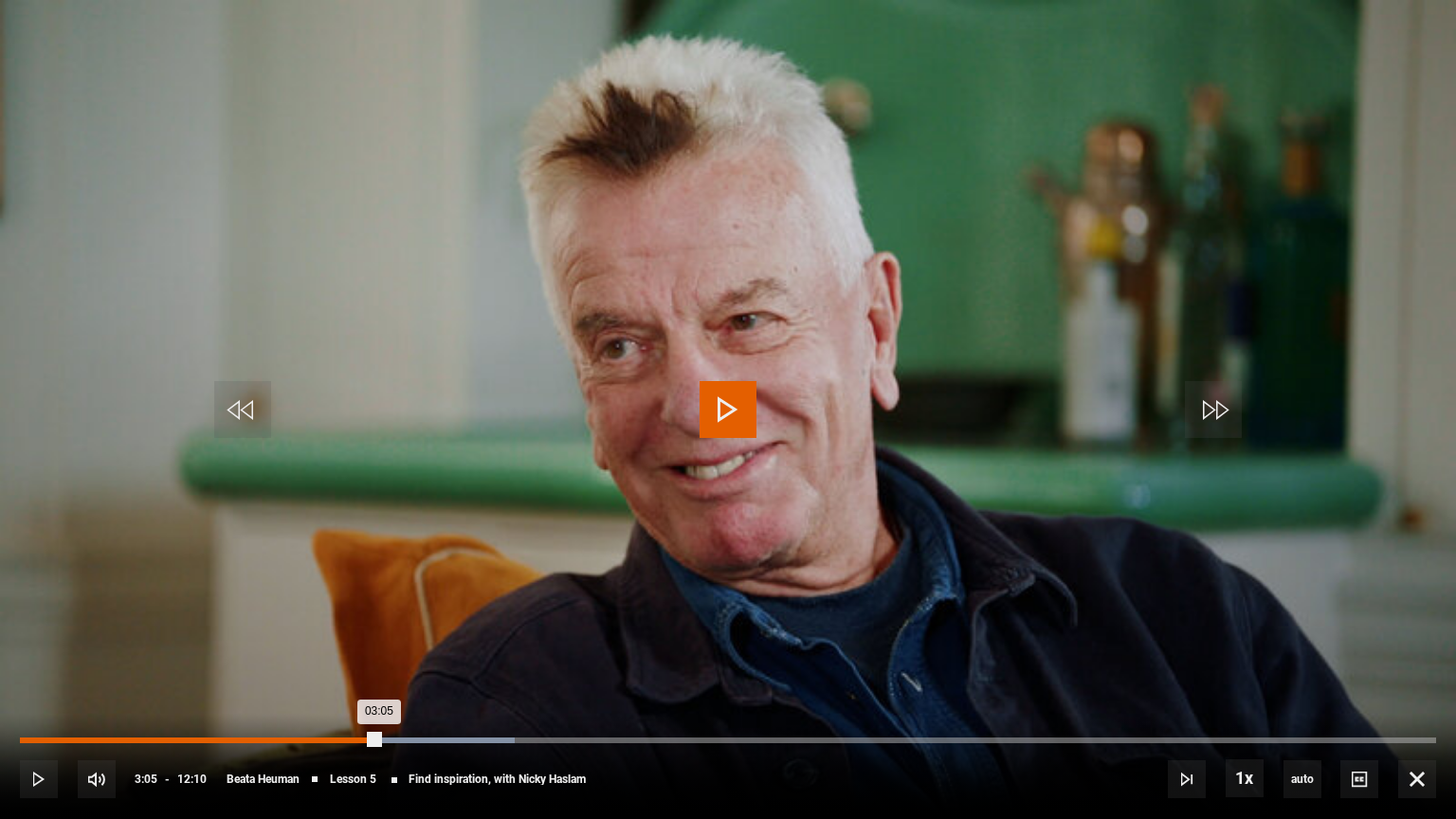 click on "Loaded :  34.93% 03:05 03:05" at bounding box center (728, 740) 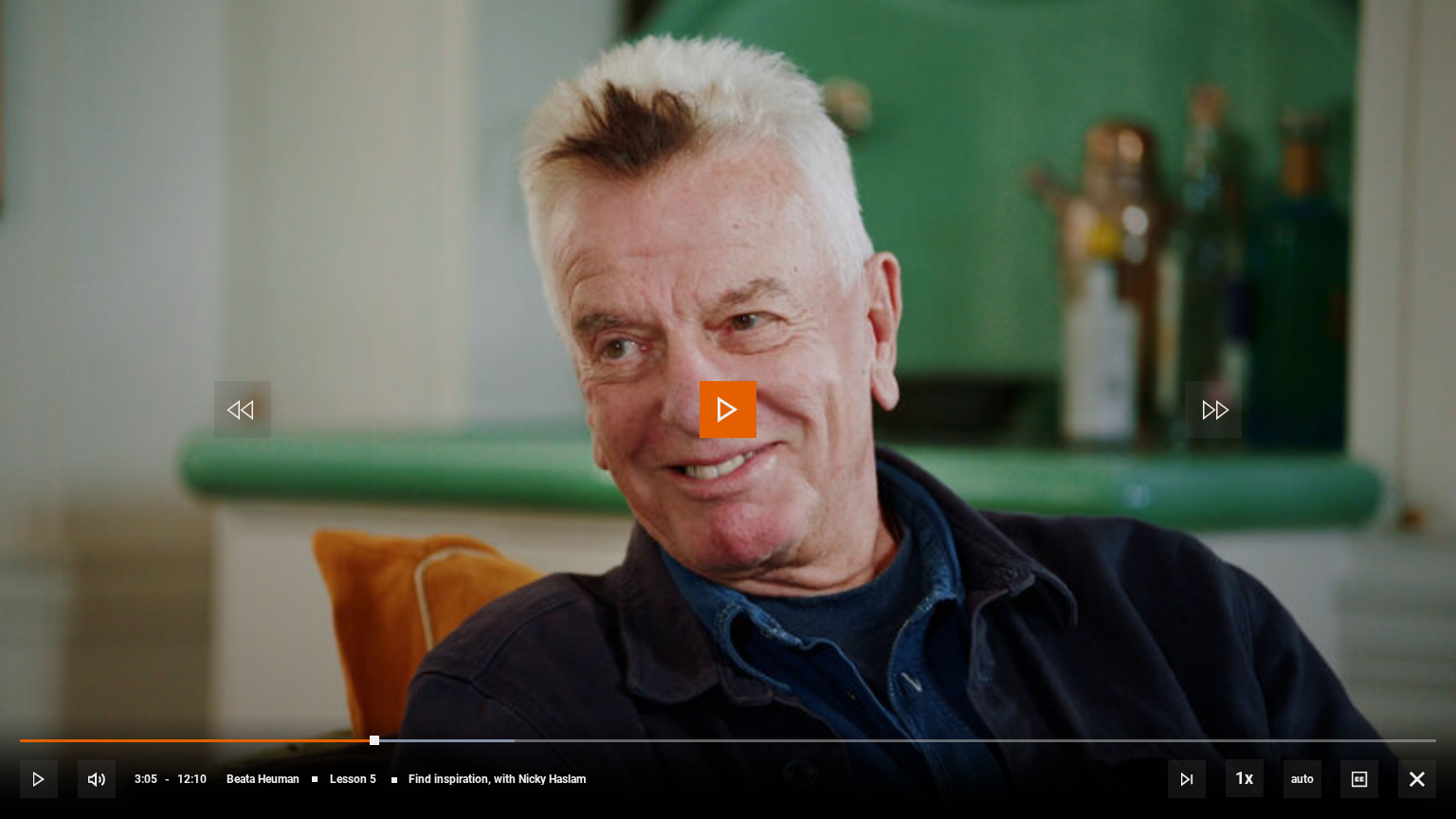 click at bounding box center [728, 410] 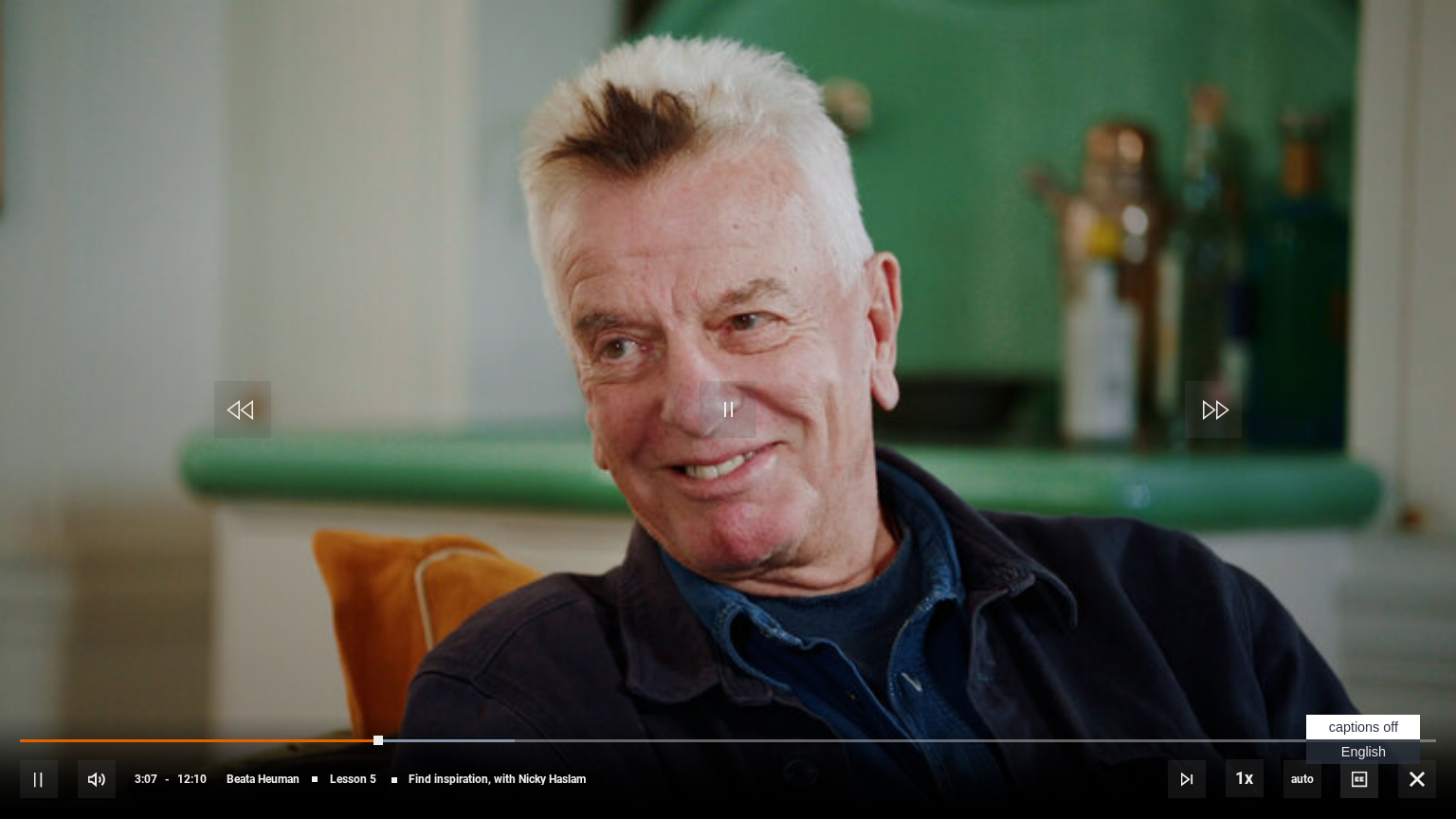 click at bounding box center [1359, 779] 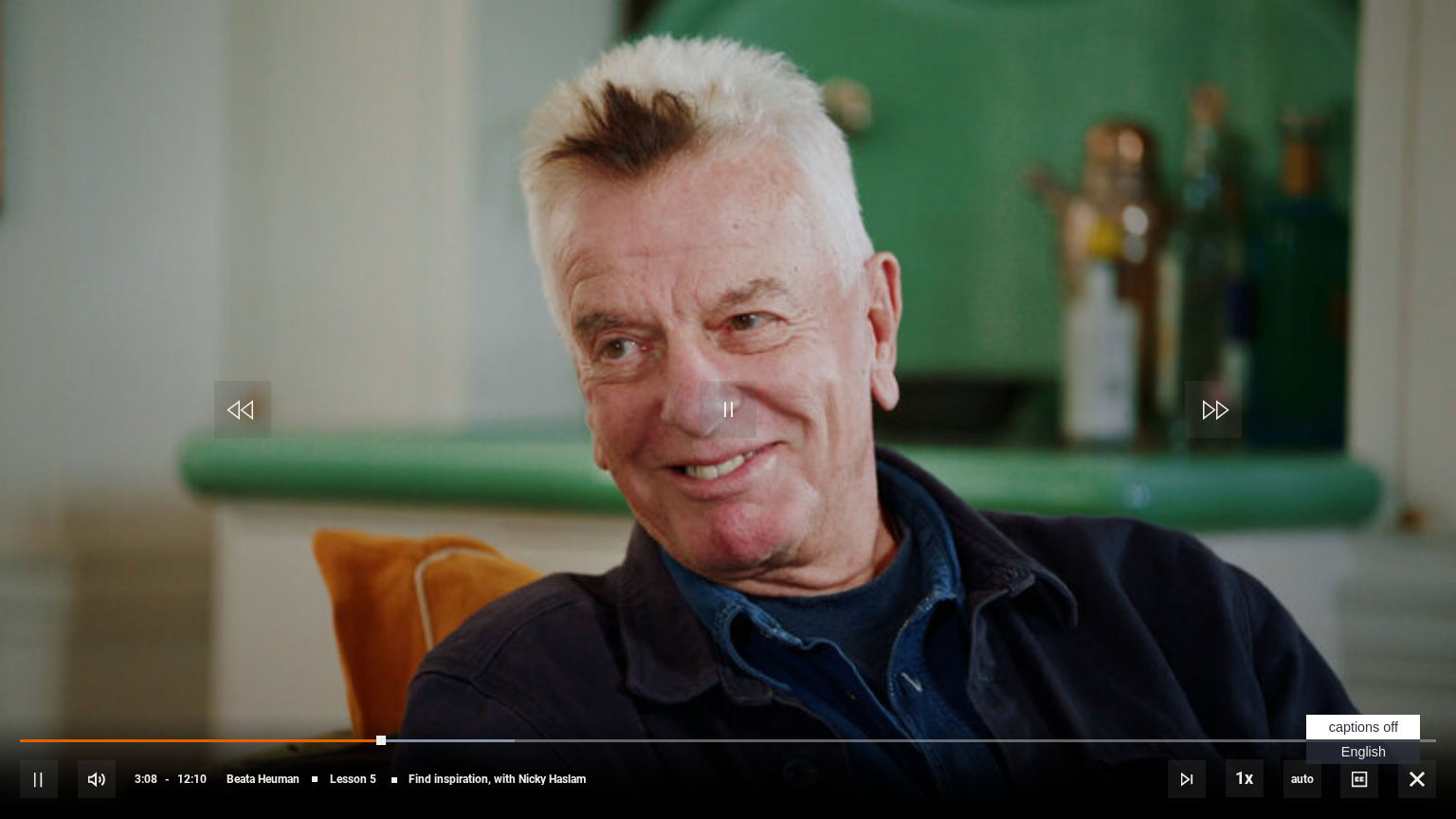 click on "English  Captions" at bounding box center [1363, 752] 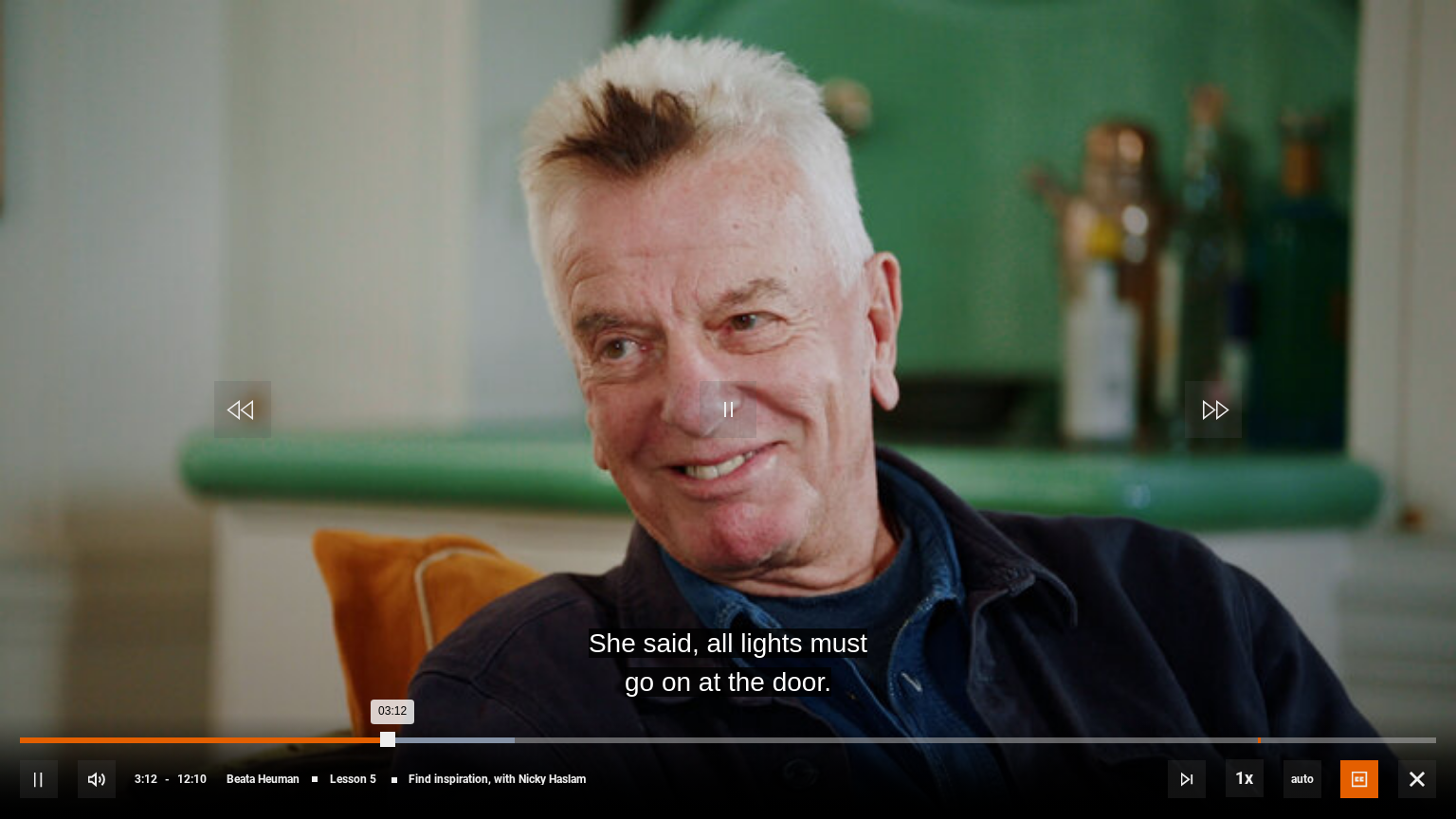 click on "Loaded :  34.93% 10:38 03:12" at bounding box center (728, 740) 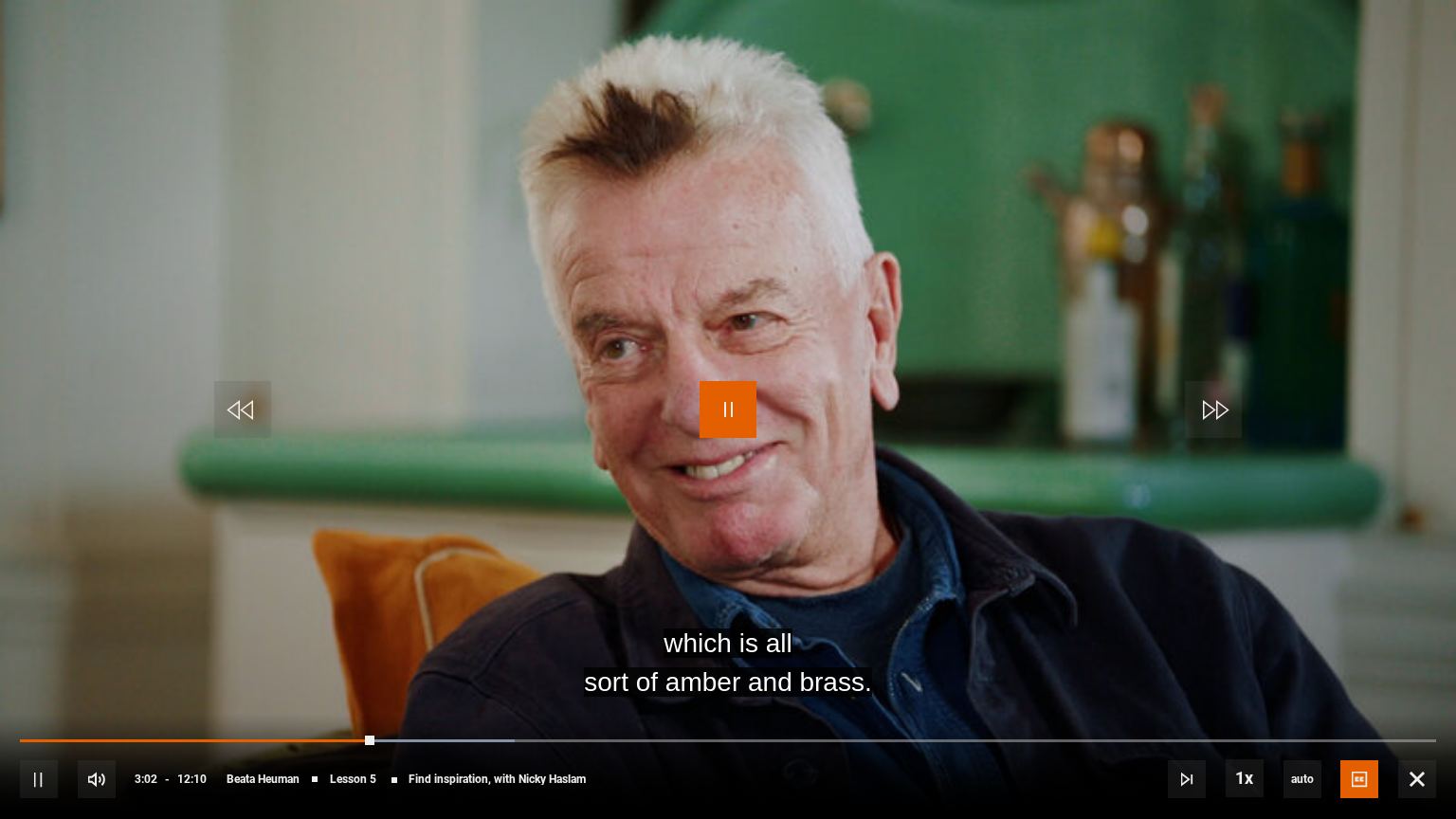 click at bounding box center [728, 410] 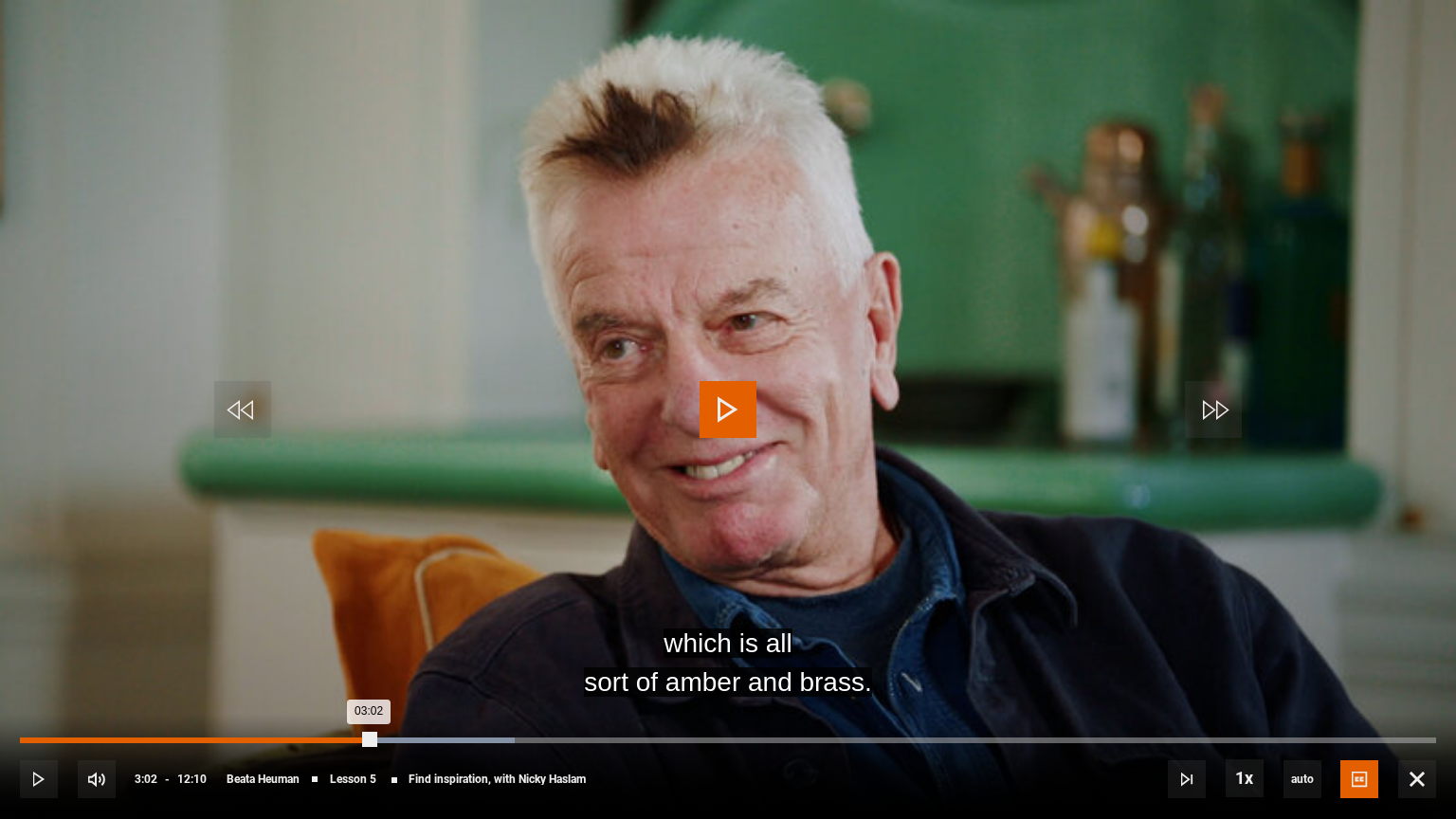 click on "02:53" at bounding box center [357, 740] 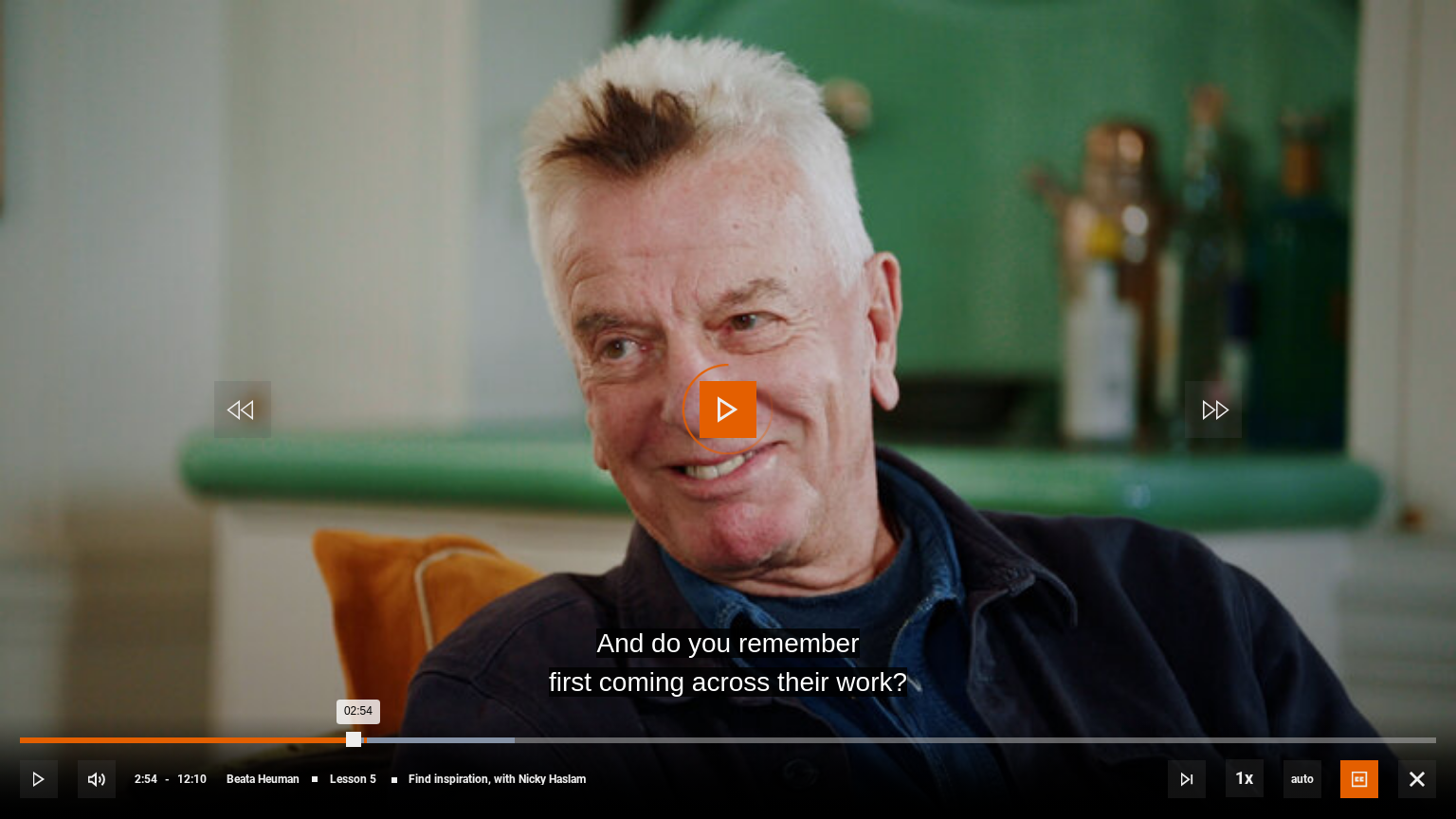 click on "02:57" at bounding box center (365, 740) 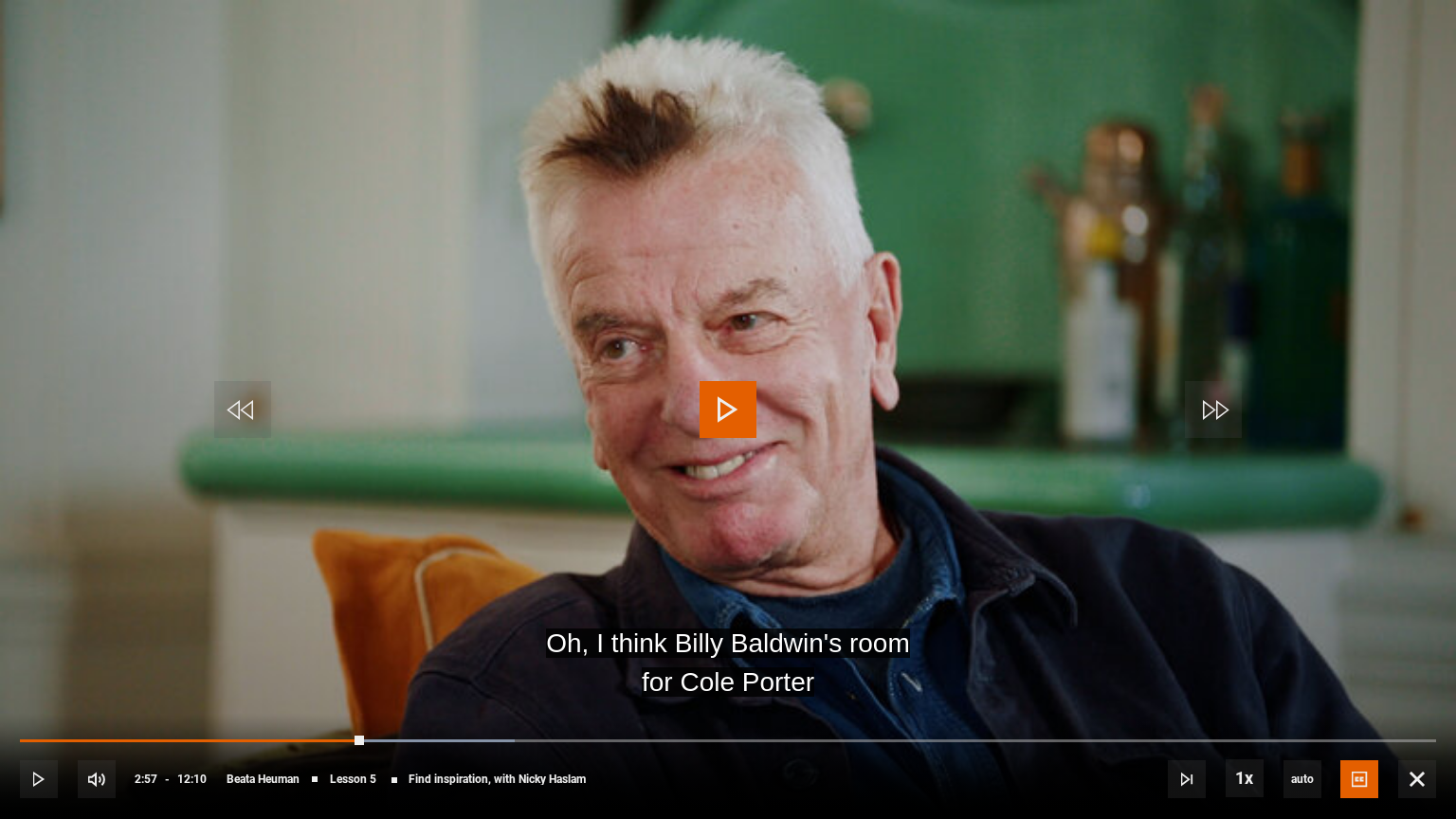 click at bounding box center [728, 410] 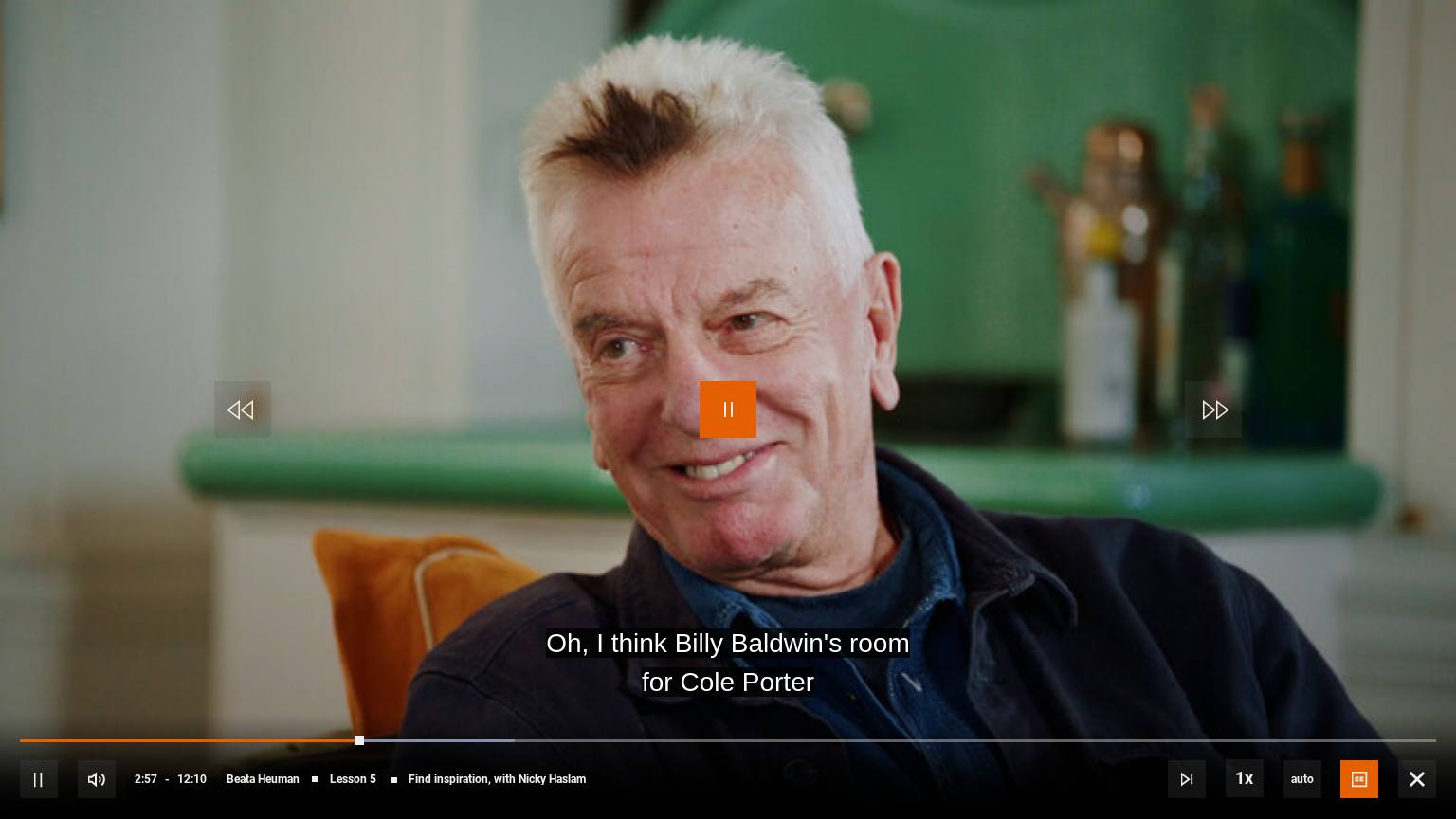 click at bounding box center (728, 410) 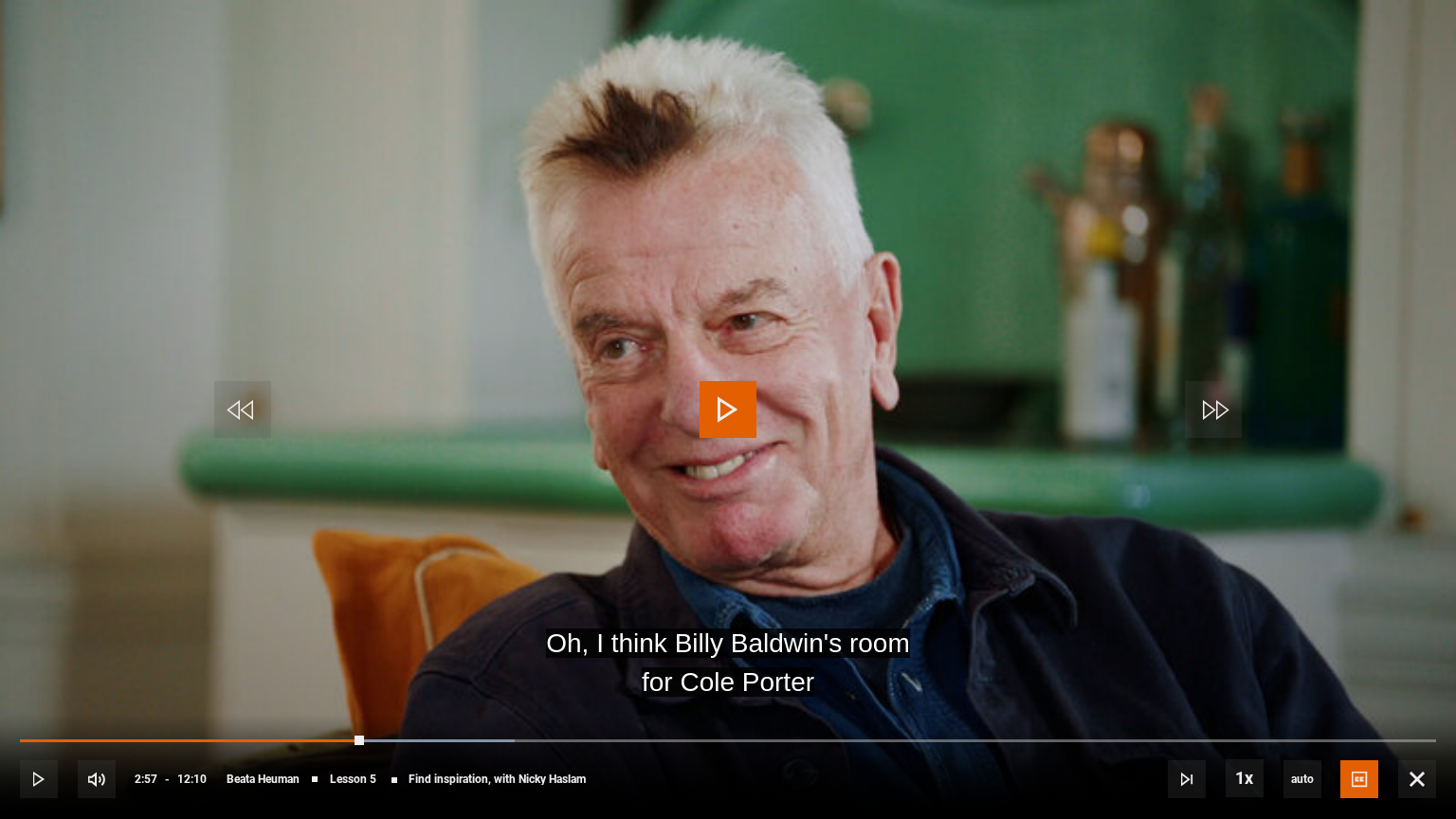 click at bounding box center [728, 410] 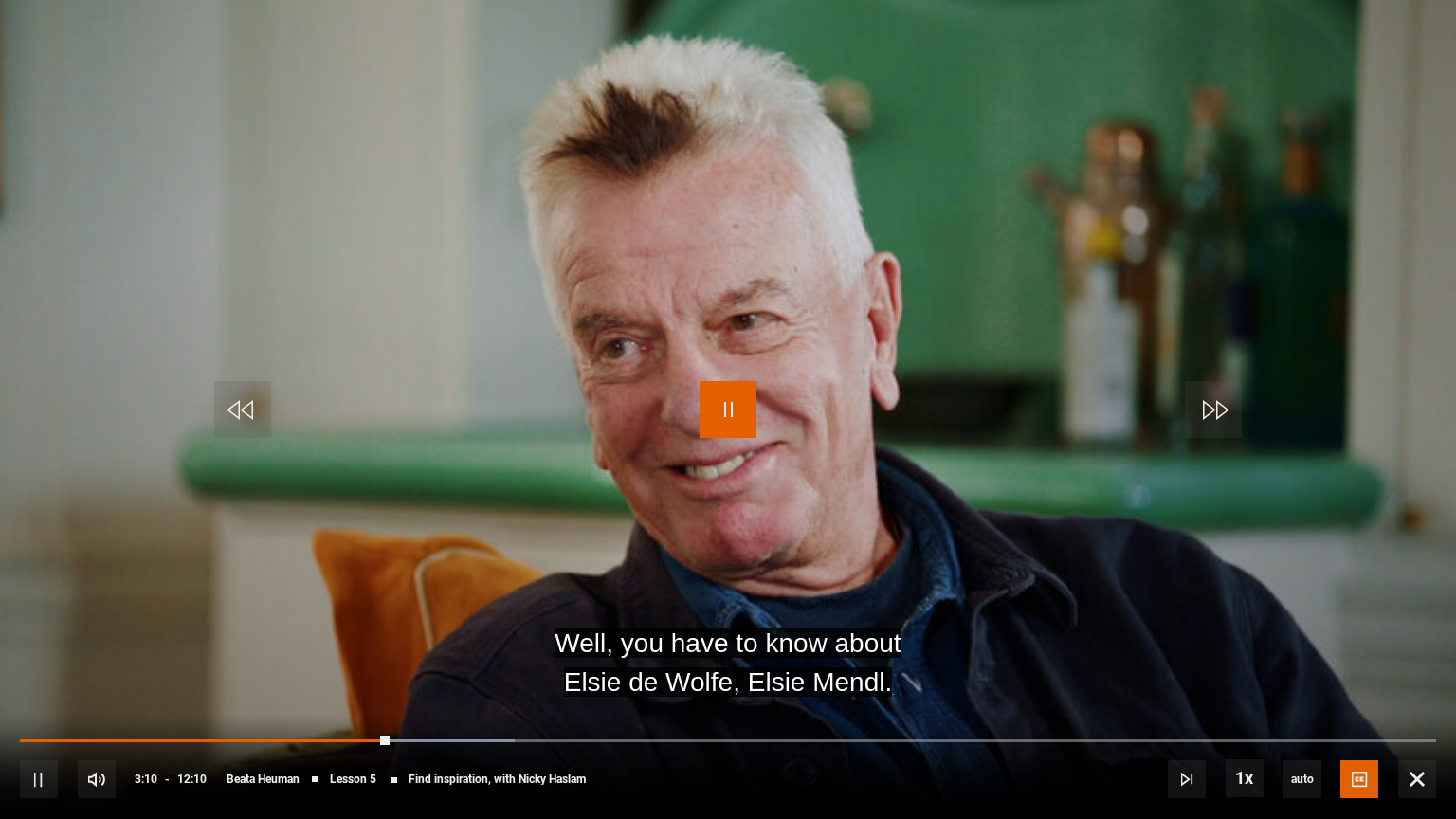 click at bounding box center [728, 410] 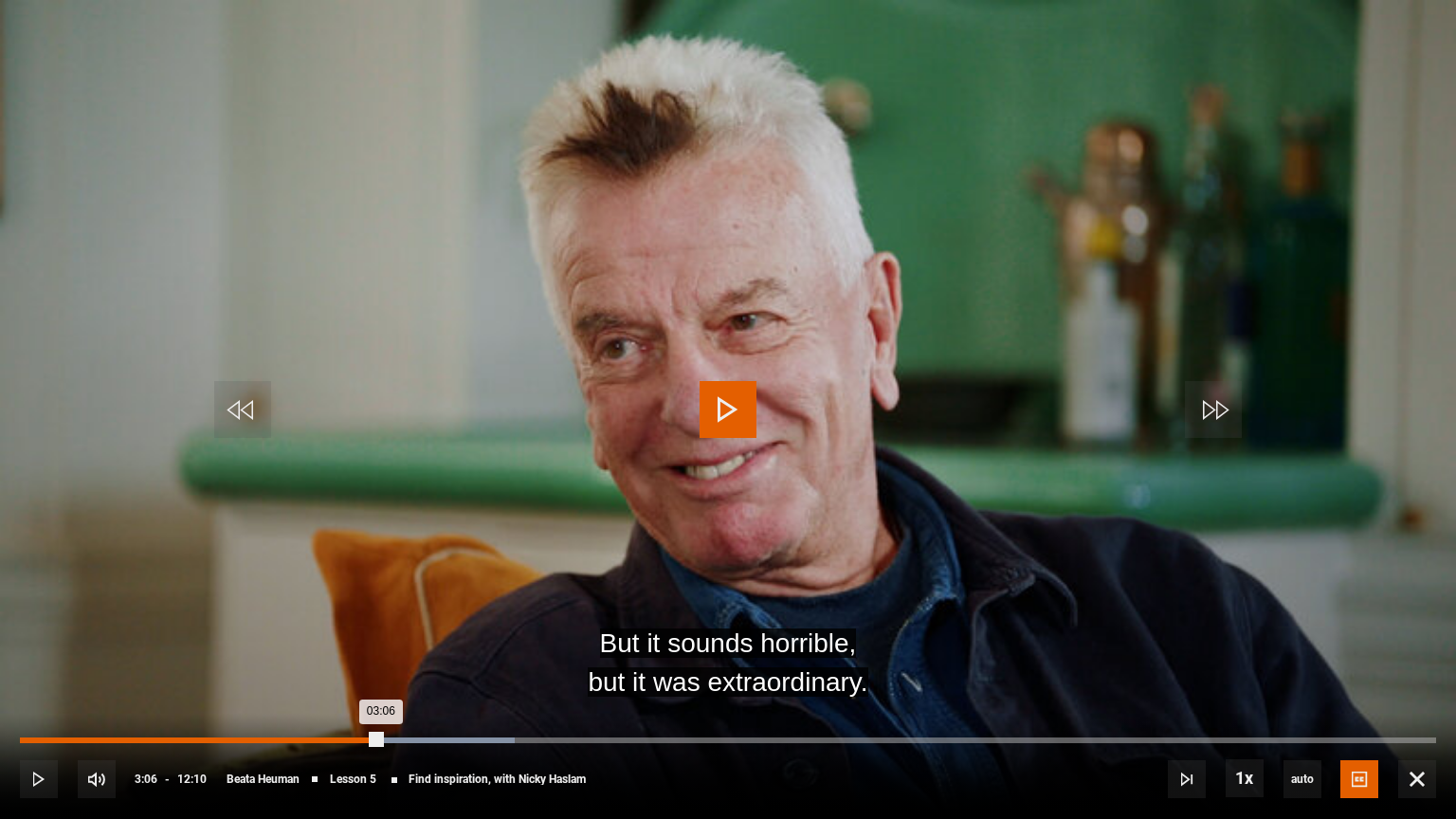 click on "03:06" at bounding box center [200, 740] 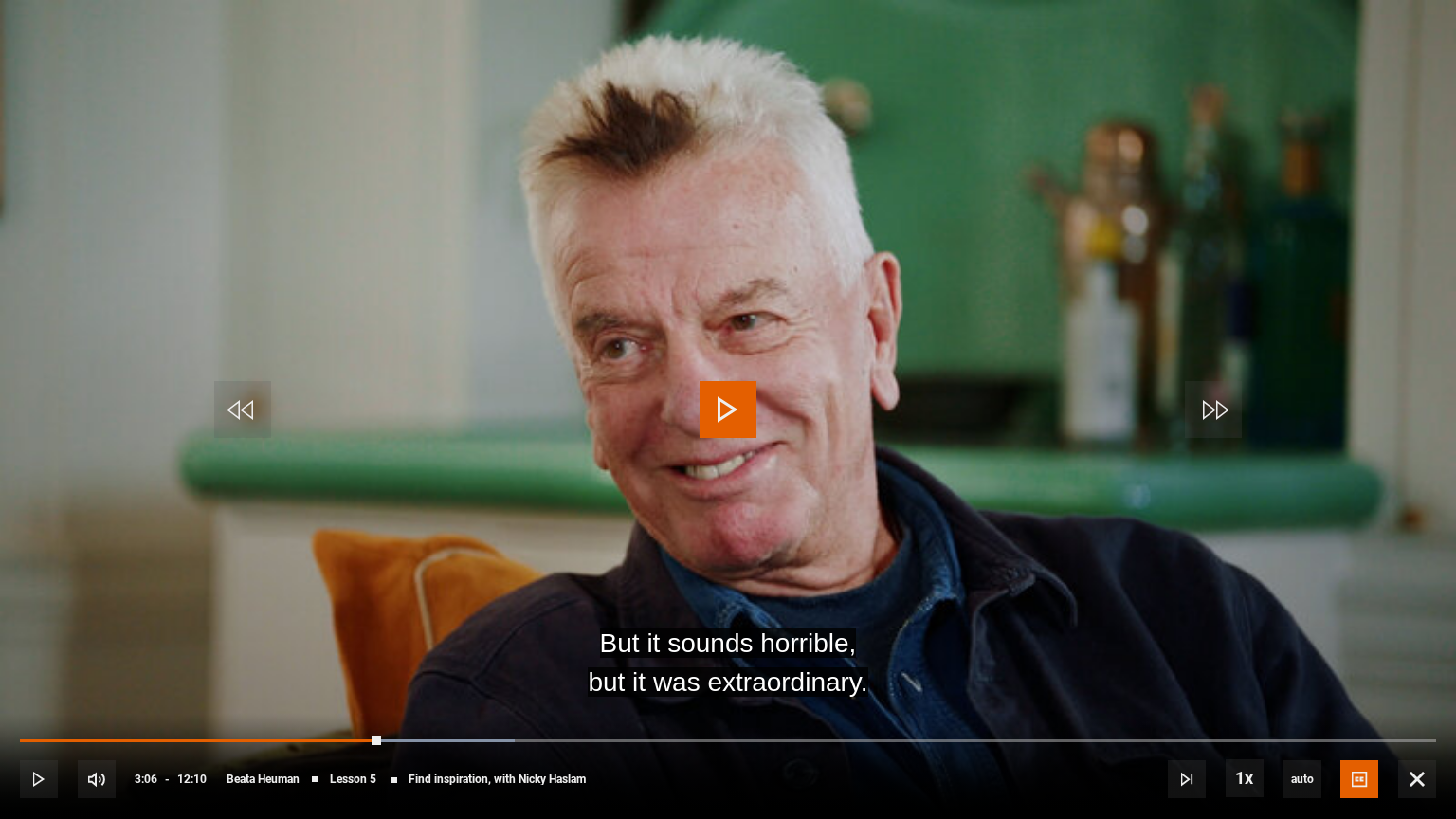 click at bounding box center (728, 410) 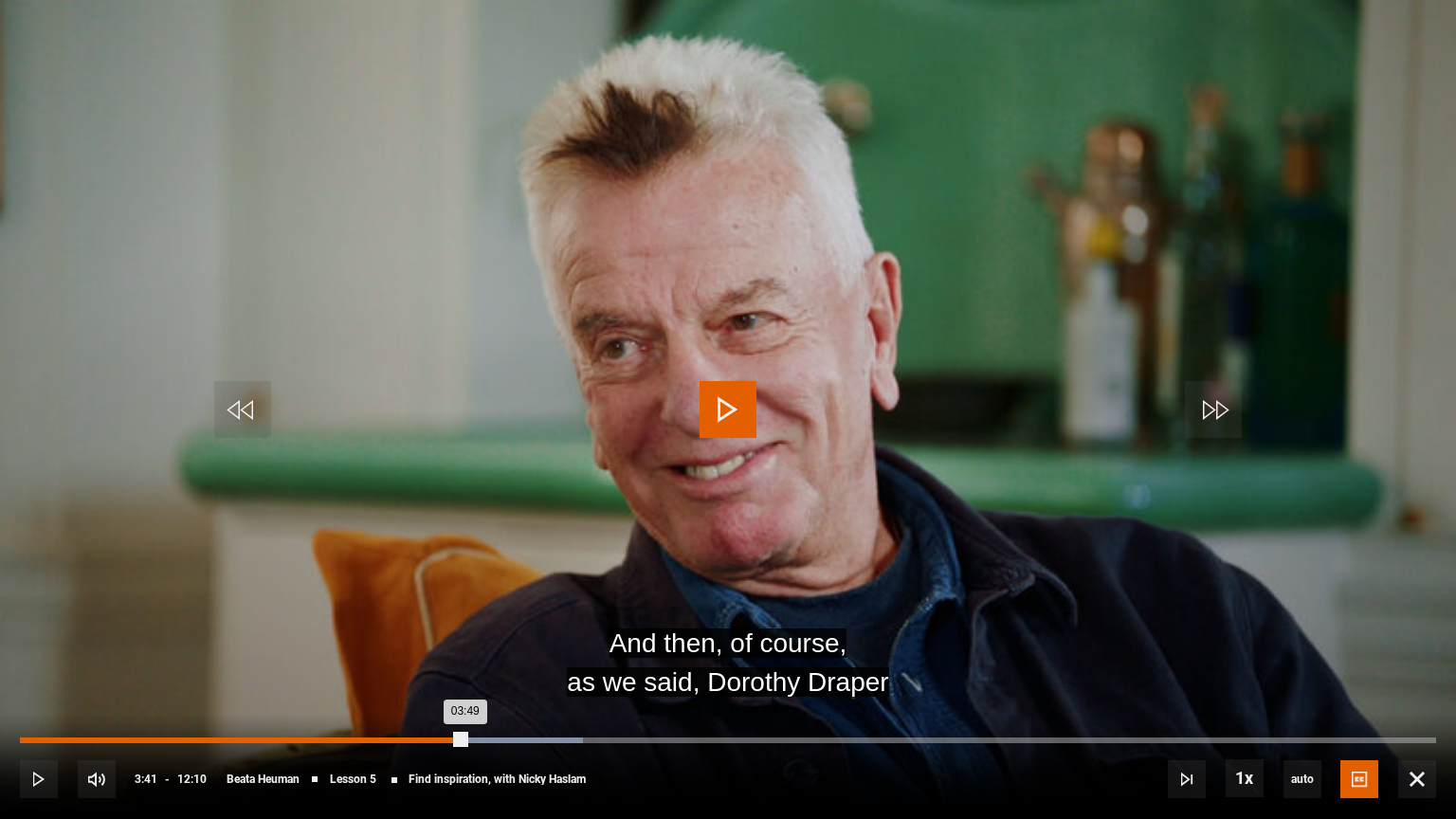 click on "Loaded :  39.73% 03:41 03:49" at bounding box center (728, 740) 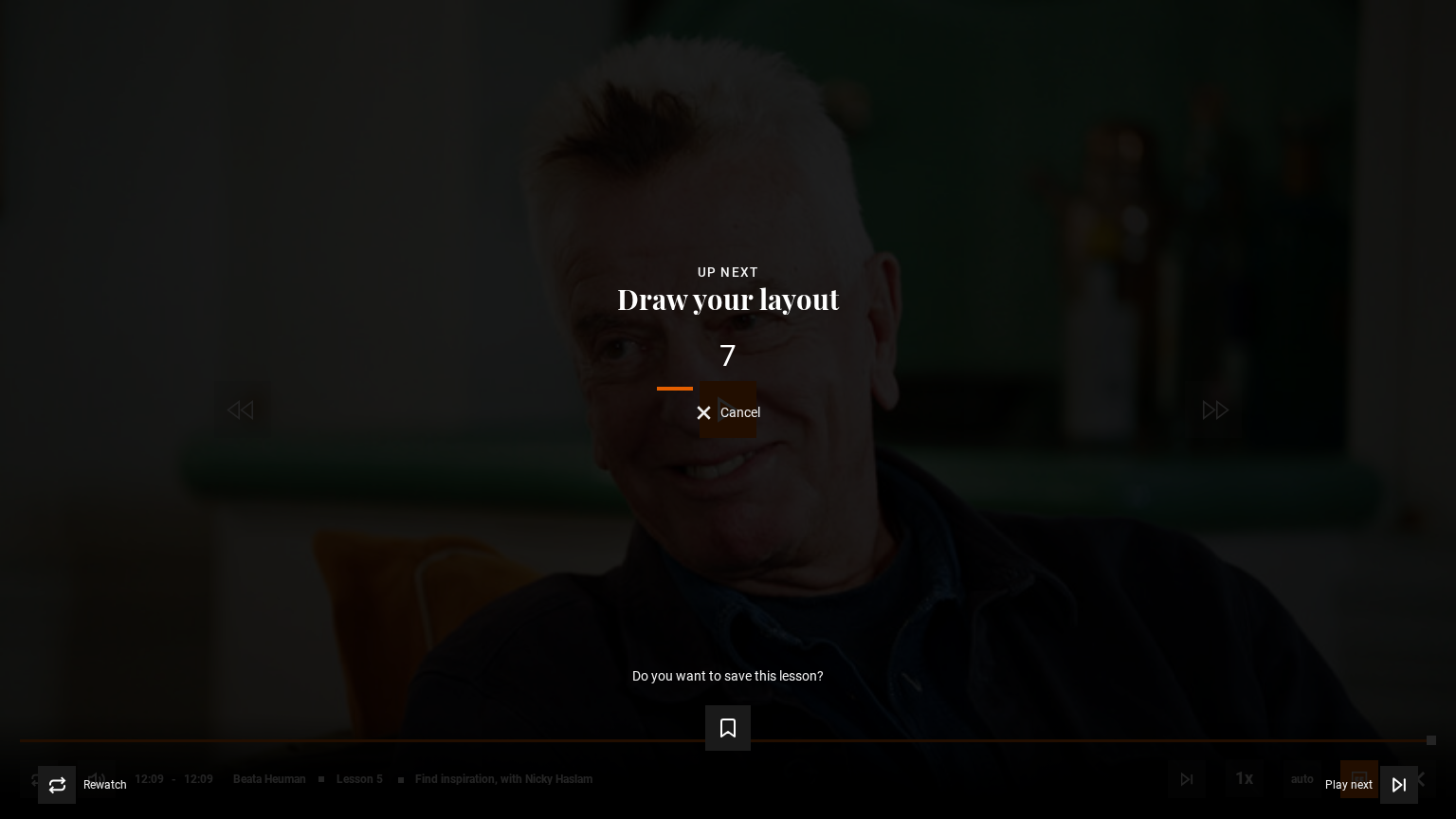 click on "Draw your layout" at bounding box center (728, 298) 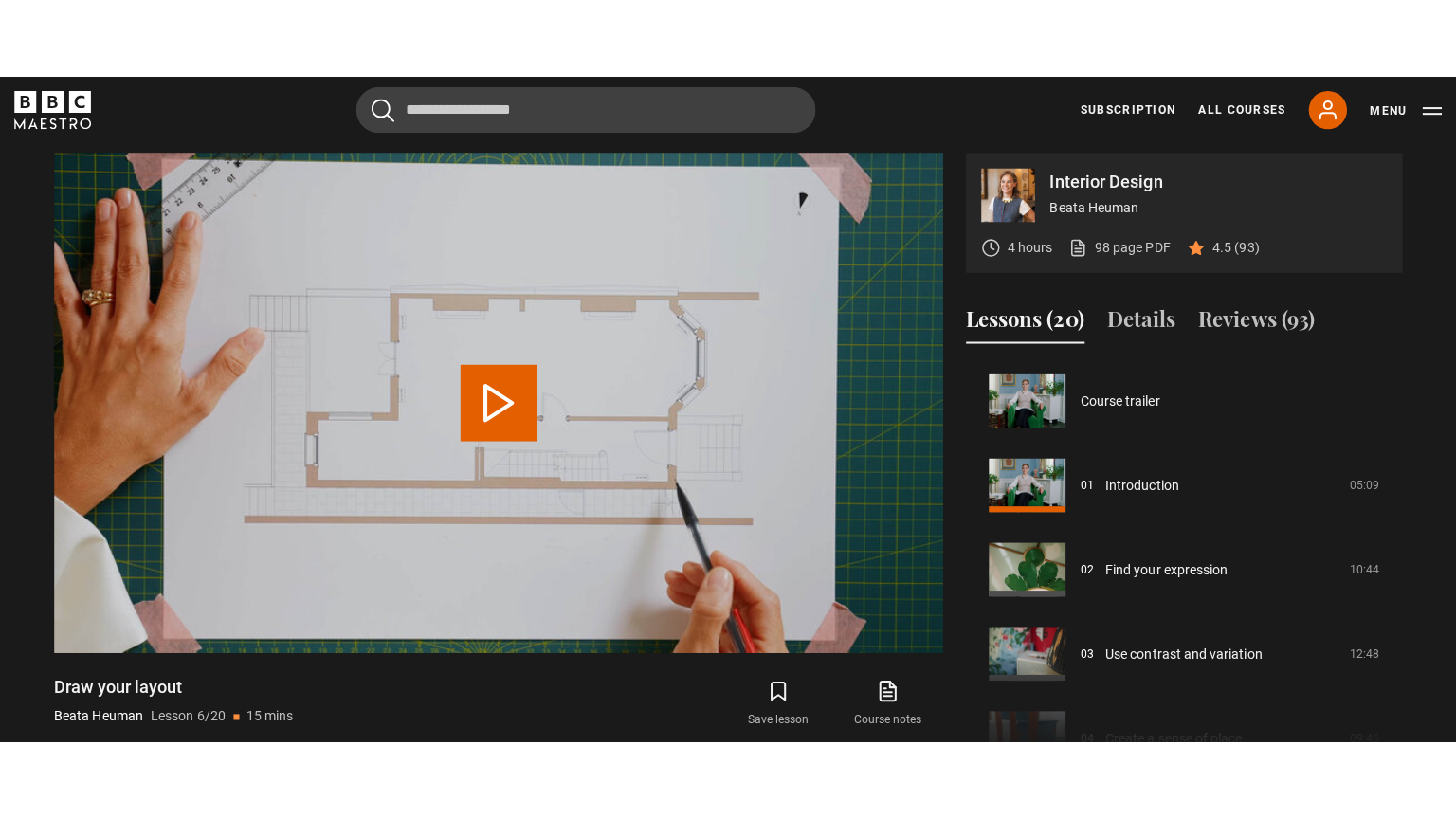 scroll, scrollTop: 417, scrollLeft: 0, axis: vertical 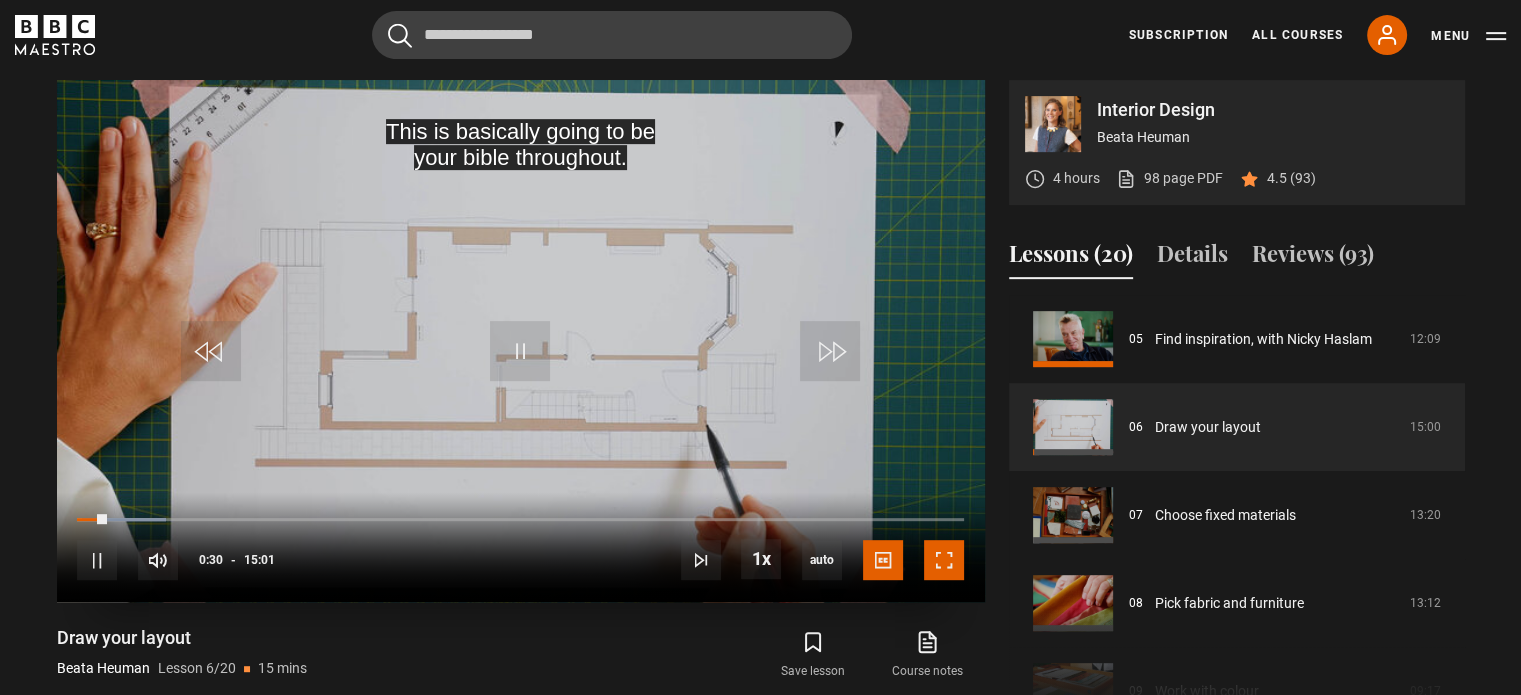 click at bounding box center (944, 560) 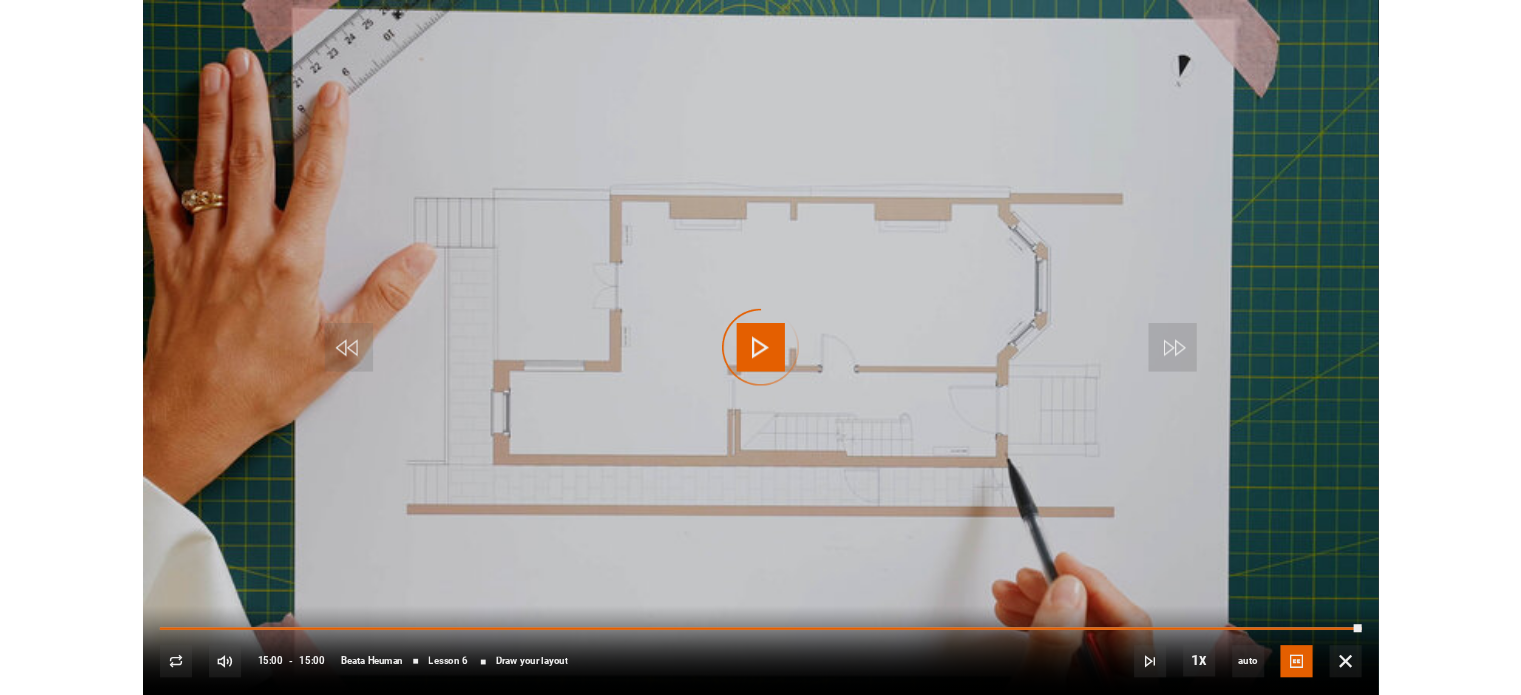 scroll, scrollTop: 939, scrollLeft: 0, axis: vertical 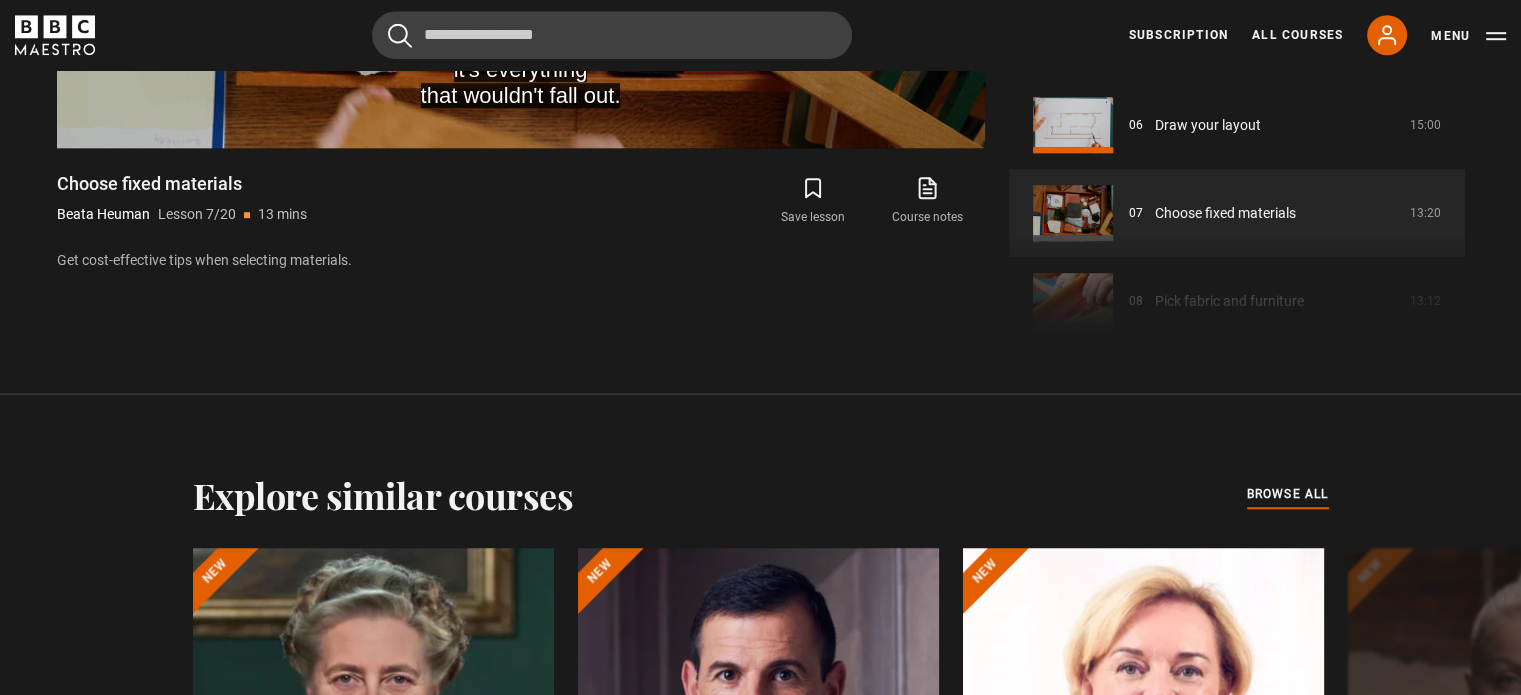 click on "Interior Design
[PERSON]
4 hours
98 page PDF
(opens in new tab)
4.5 (93)
Are you finding this course useful?
1
Not at all
2
3
4
5
Very
Ask me later
******
Thanks for your feedback
Turn on emails to get personalised recommendations, course announcements and motivational tips." at bounding box center [761, -11] 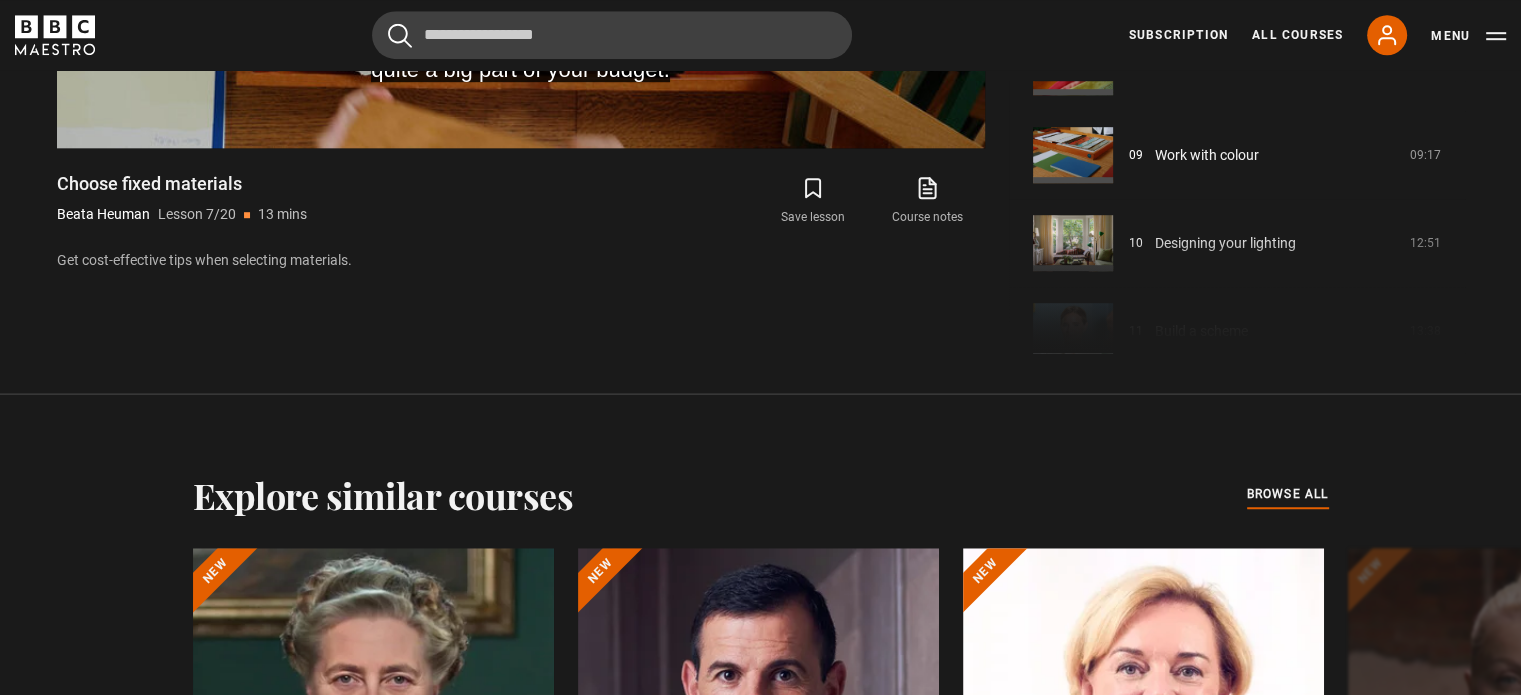 scroll, scrollTop: 529, scrollLeft: 0, axis: vertical 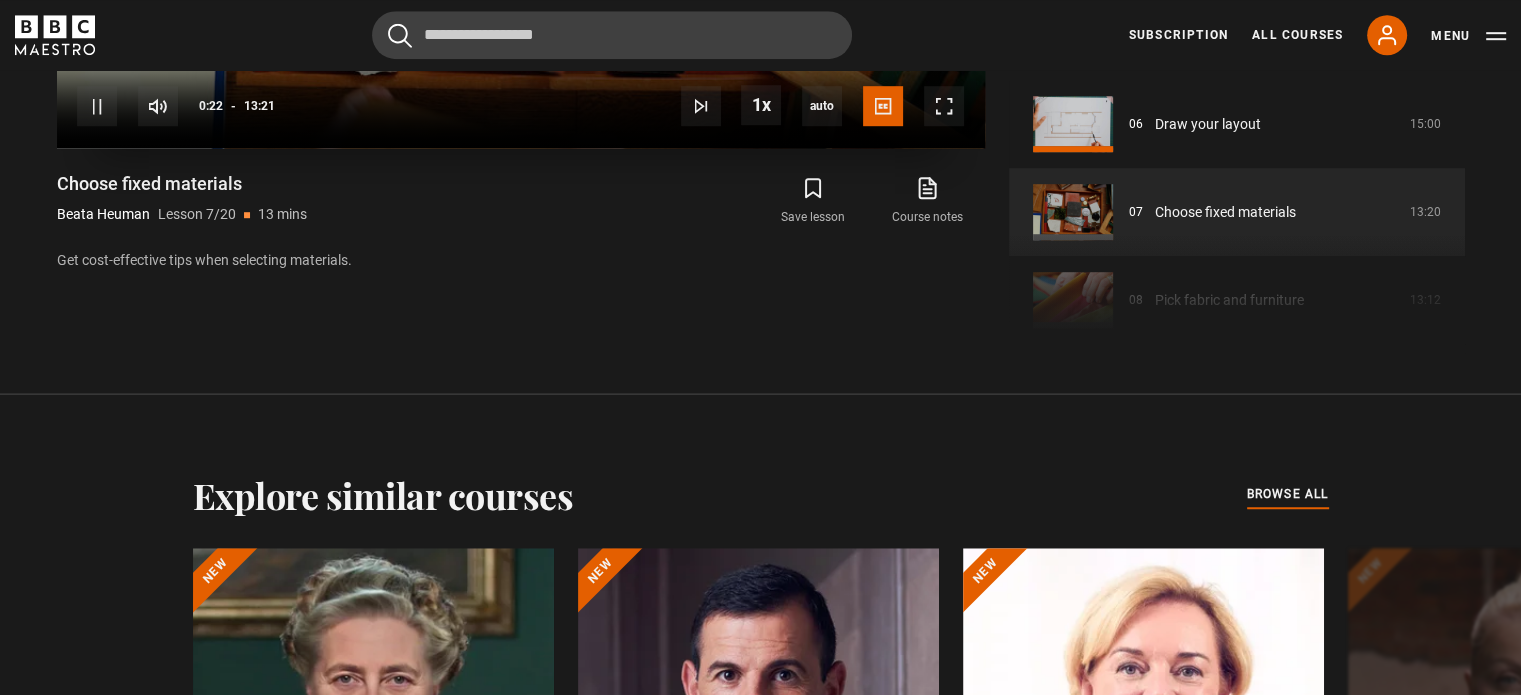 click on "10s Skip Back 10 seconds Pause 10s Skip Forward 10 seconds Loaded :  9.36% 03:15 00:22 Pause Mute Current Time  0:22 - Duration  13:21
[PERSON] [LAST]
Lesson 7
Choose fixed materials
1x Playback Rate 2x 1.5x 1x , selected 0.5x auto Quality 360p 720p 1080p 2160p Auto , selected Captions captions off English  Captions , selected" at bounding box center (521, 93) 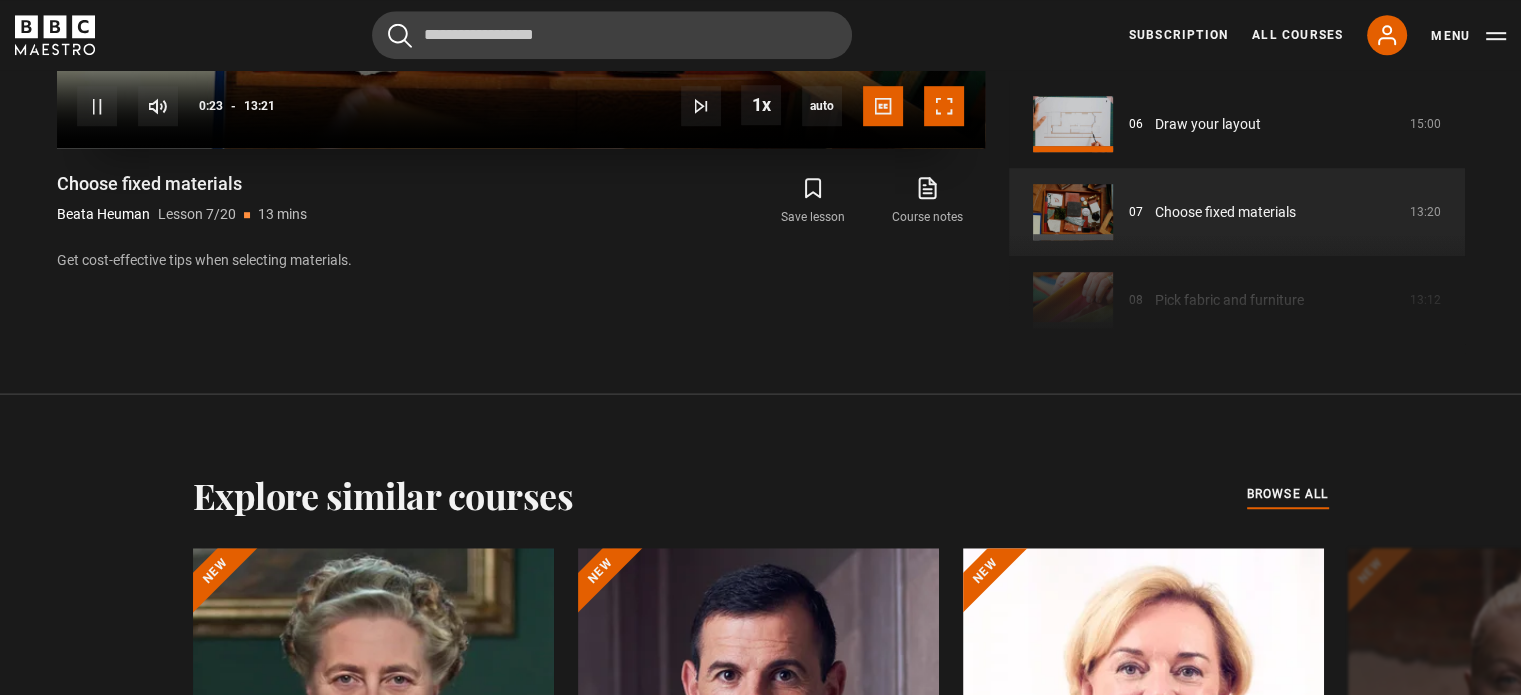 click at bounding box center (944, 106) 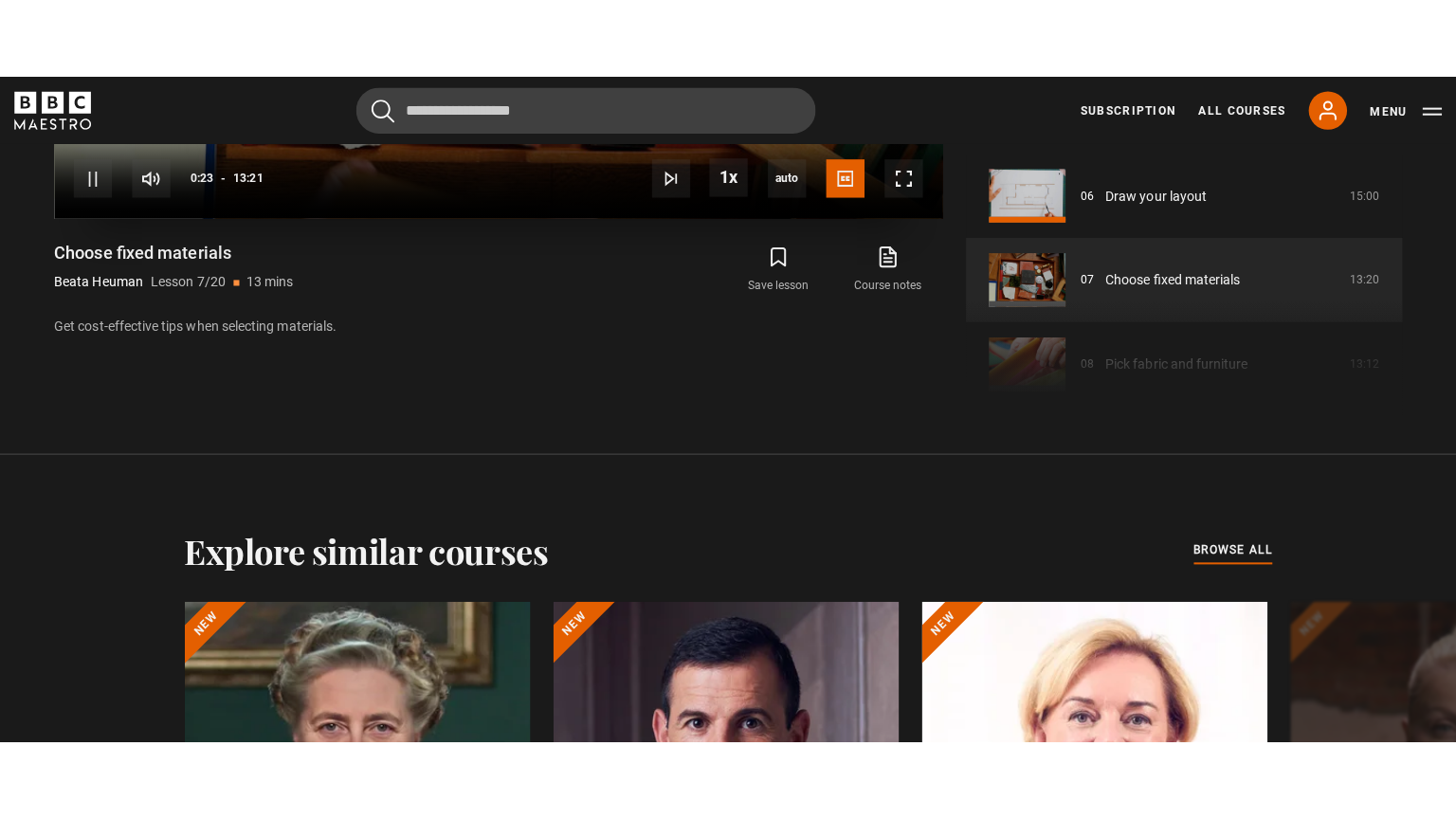 scroll, scrollTop: 906, scrollLeft: 0, axis: vertical 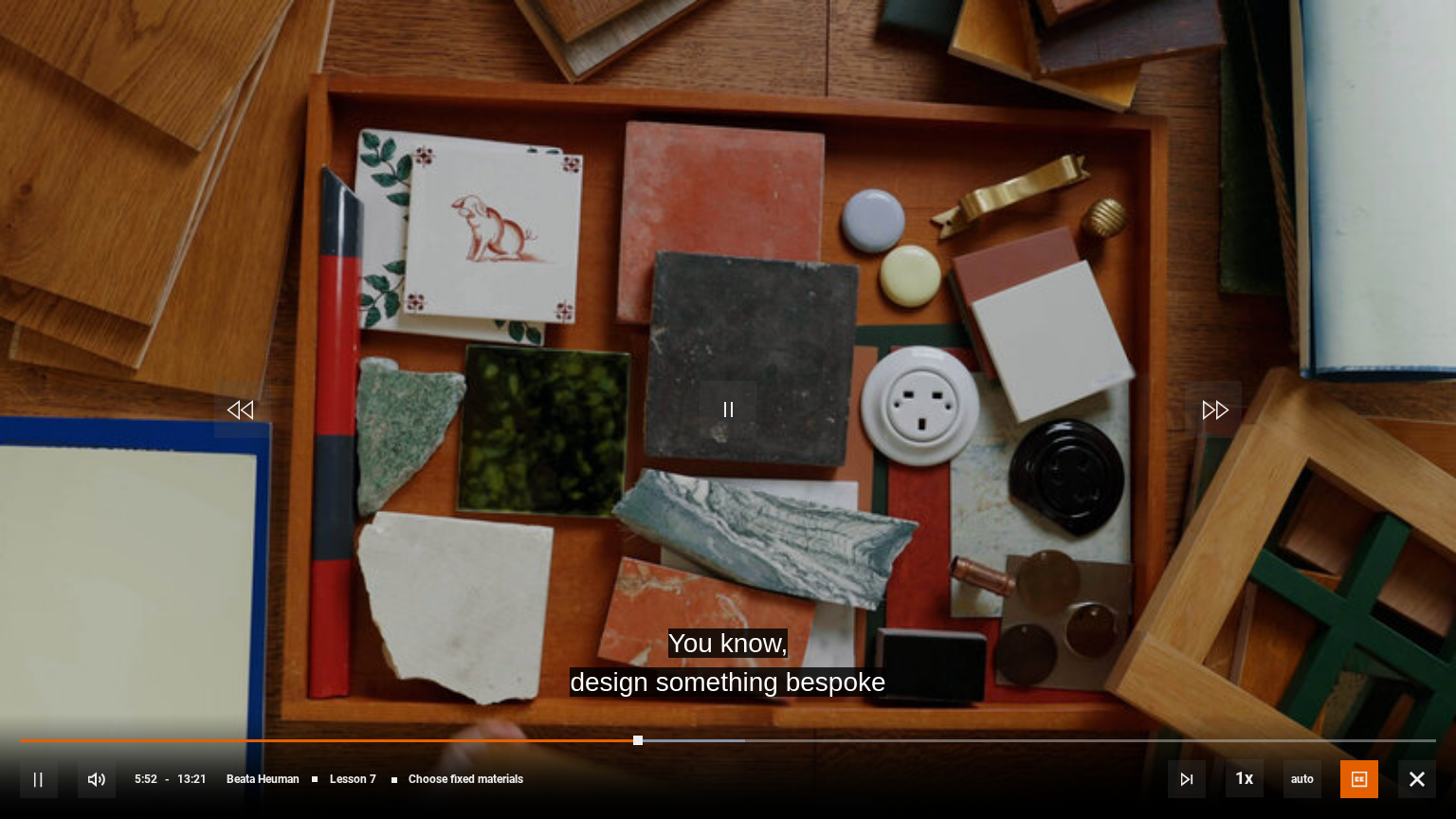 click on "10s Skip Back 10 seconds Pause 10s Skip Forward 10 seconds Loaded :  51.19% 05:31 05:52 Pause Mute Current Time  5:52 - Duration  13:21
[PERSON]
Lesson 7
Choose fixed materials
1x Playback Rate 2x 1.5x 1x , selected 0.5x auto Quality 360p 720p 1080p 2160p Auto , selected Captions captions off English  Captions , selected" at bounding box center [728, 766] 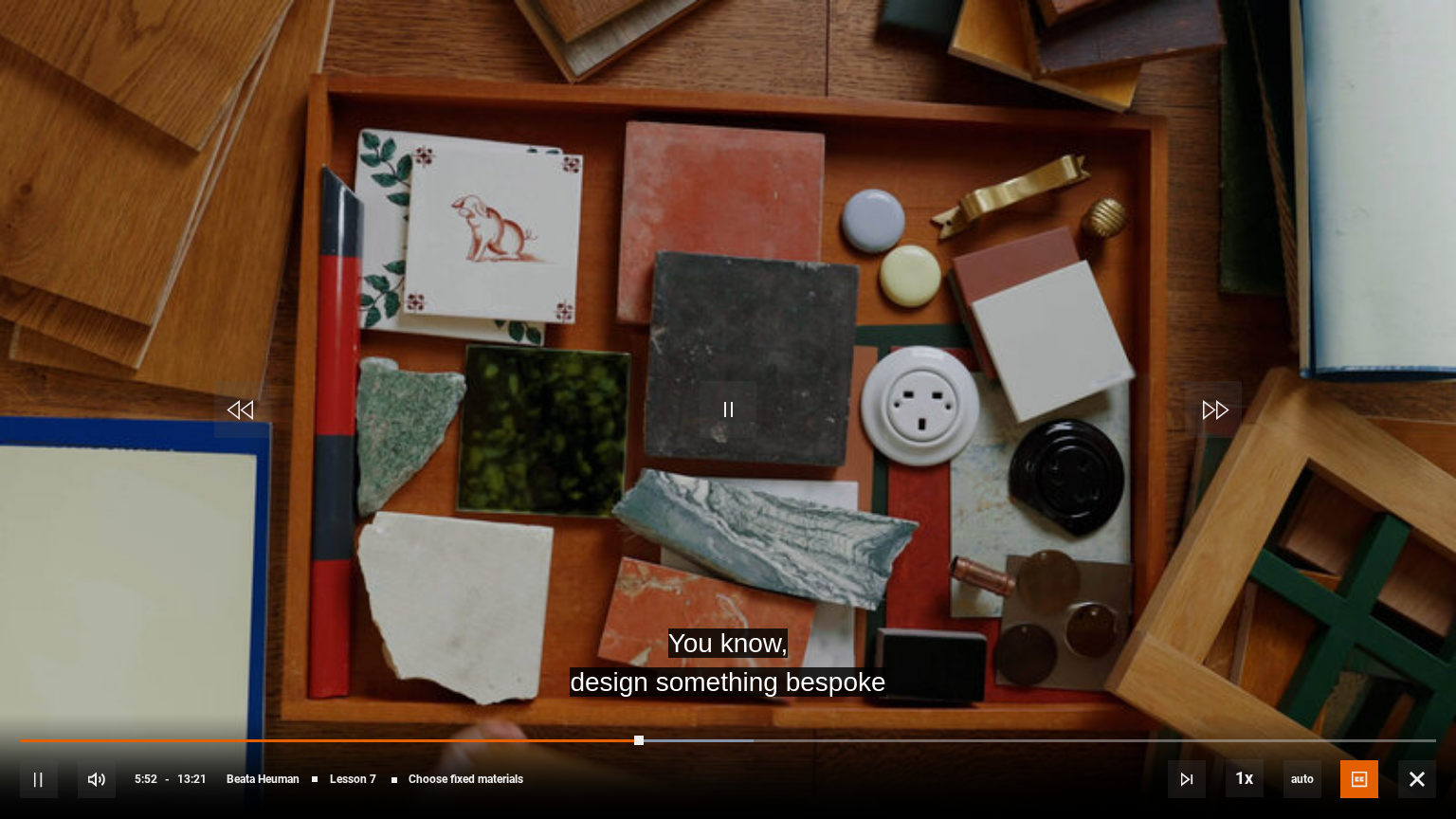 click on "10s Skip Back 10 seconds Pause 10s Skip Forward 10 seconds Loaded :  51.81% 05:31 05:52 Pause Mute Current Time  5:52 - Duration  13:21
[PERSON] [LAST]
Lesson 7
Choose fixed materials
1x Playback Rate 2x 1.5x 1x , selected 0.5x auto Quality 360p 720p 1080p 2160p Auto , selected Captions captions off English  Captions , selected" at bounding box center [728, 766] 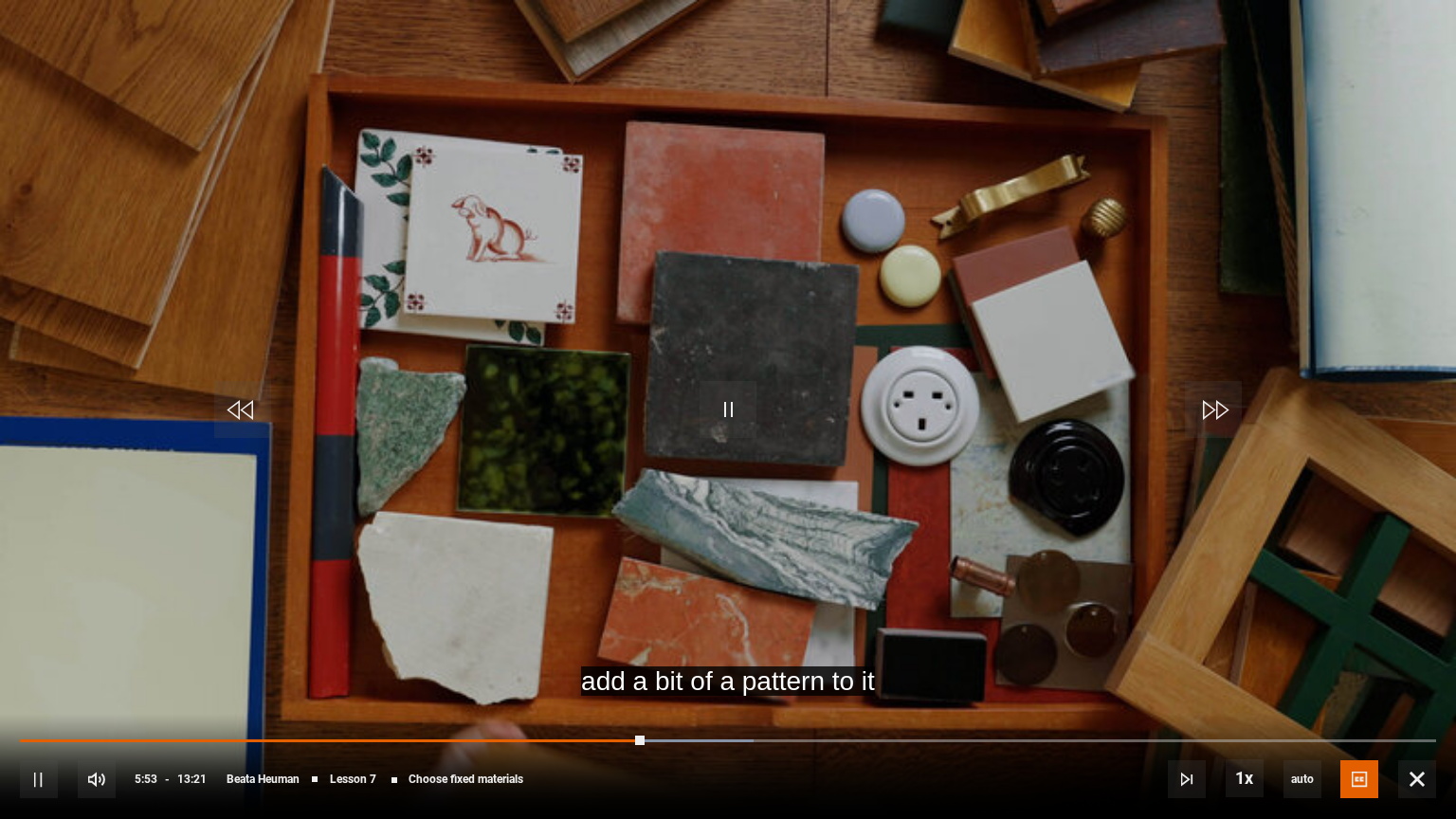 click on "10s Skip Back 10 seconds Pause 10s Skip Forward 10 seconds Loaded :  51.81% 05:35 05:53 Pause Mute Current Time  5:53 - Duration  13:21
[PERSON] [LAST]
Lesson 7
Choose fixed materials
1x Playback Rate 2x 1.5x 1x , selected 0.5x auto Quality 360p 720p 1080p 2160p Auto , selected Captions captions off English  Captions , selected" at bounding box center (728, 766) 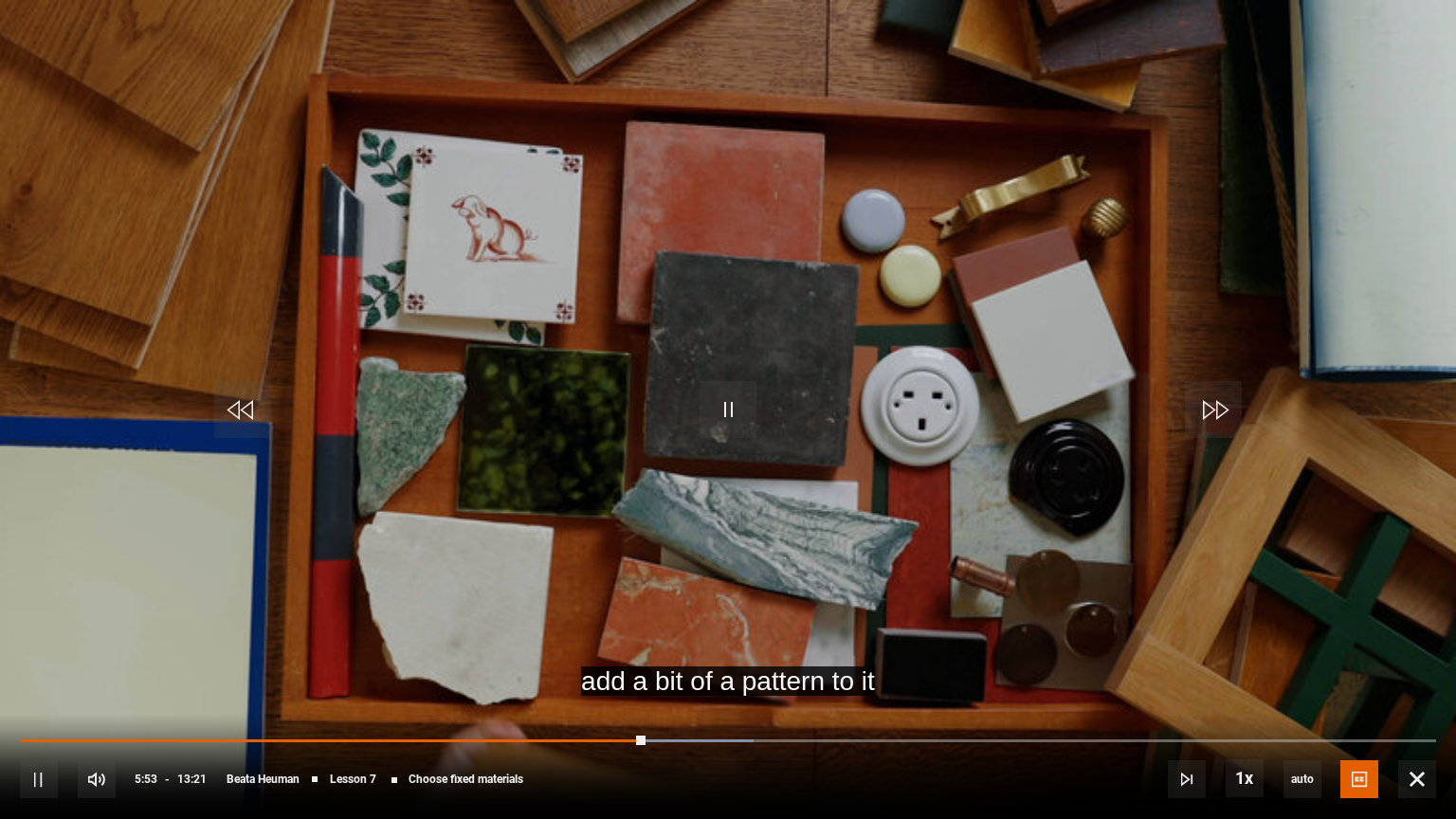 click on "10s Skip Back 10 seconds Pause 10s Skip Forward 10 seconds Loaded : 51.81% 05:35 05:54 Pause Mute Current Time 5:53 - Duration 13:21
[PERSON]
Lesson 7
Choose fixed materials
1x Playback Rate 2x 1.5x 1x , selected 0.5x auto Quality 360p 720p 1080p 2160p Auto , selected Captions captions off English  Captions , selected" at bounding box center [728, 766] 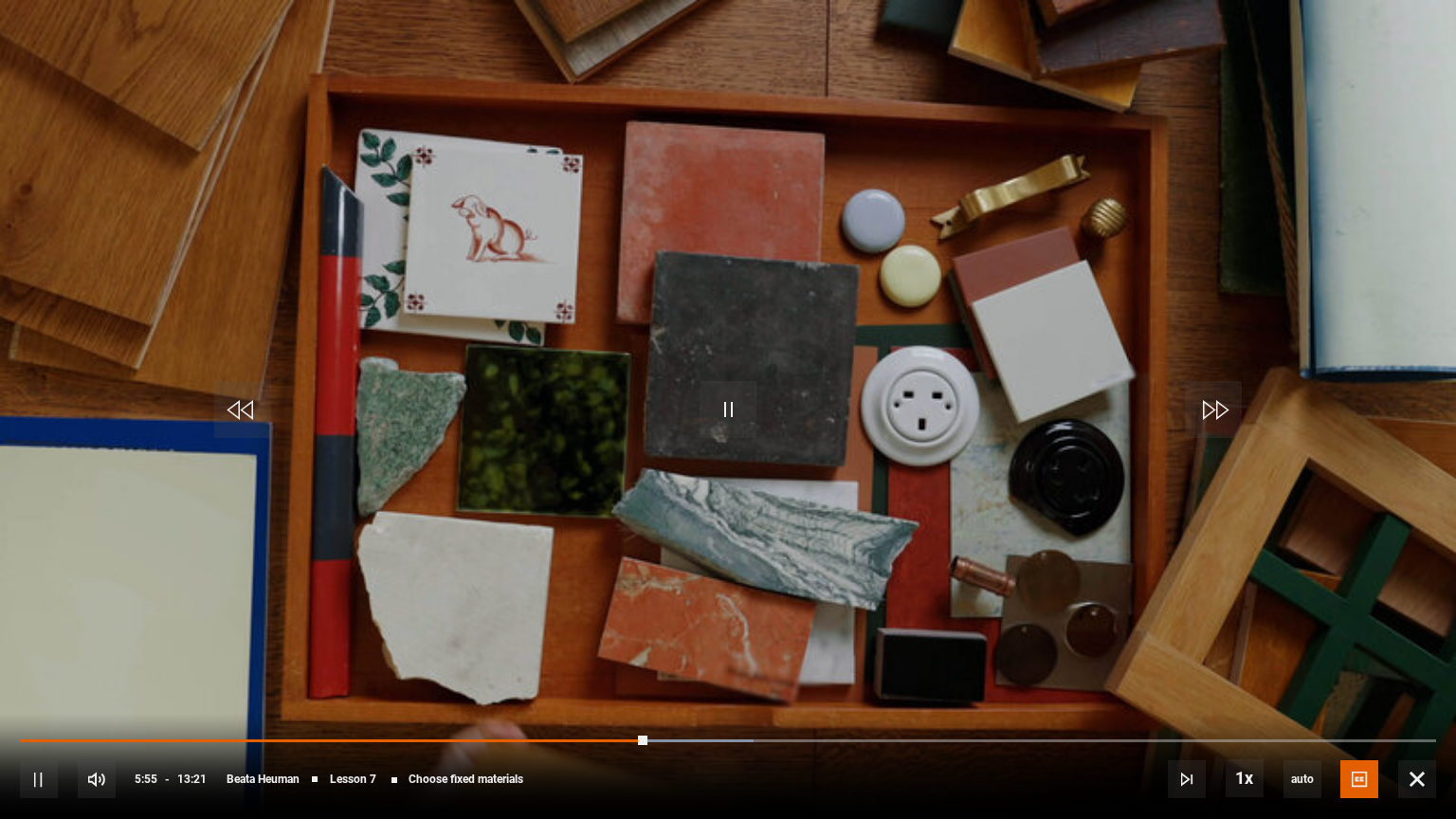 click on "10s Skip Back 10 seconds Pause 10s Skip Forward 10 seconds Loaded : 51.81% 05:35 05:55 Pause Mute Current Time 5:55 - Duration 13:21
[PERSON]
Lesson 7
Choose fixed materials
1x Playback Rate 2x 1.5x 1x , selected 0.5x auto Quality 360p 720p 1080p 2160p Auto , selected Captions captions off English  Captions , selected" at bounding box center (728, 766) 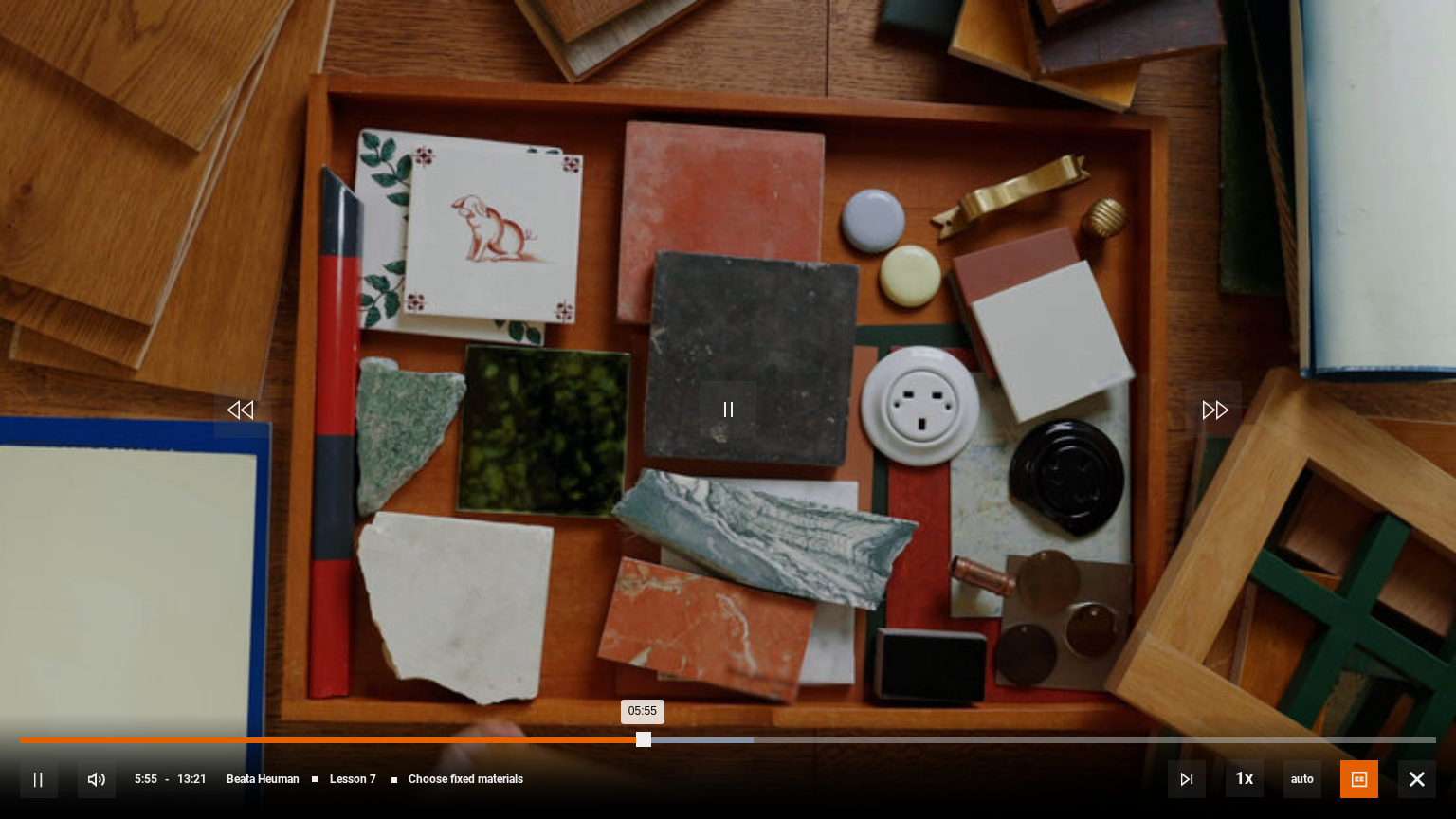 click on "Loaded :  51.81% 05:43 05:55" at bounding box center [728, 740] 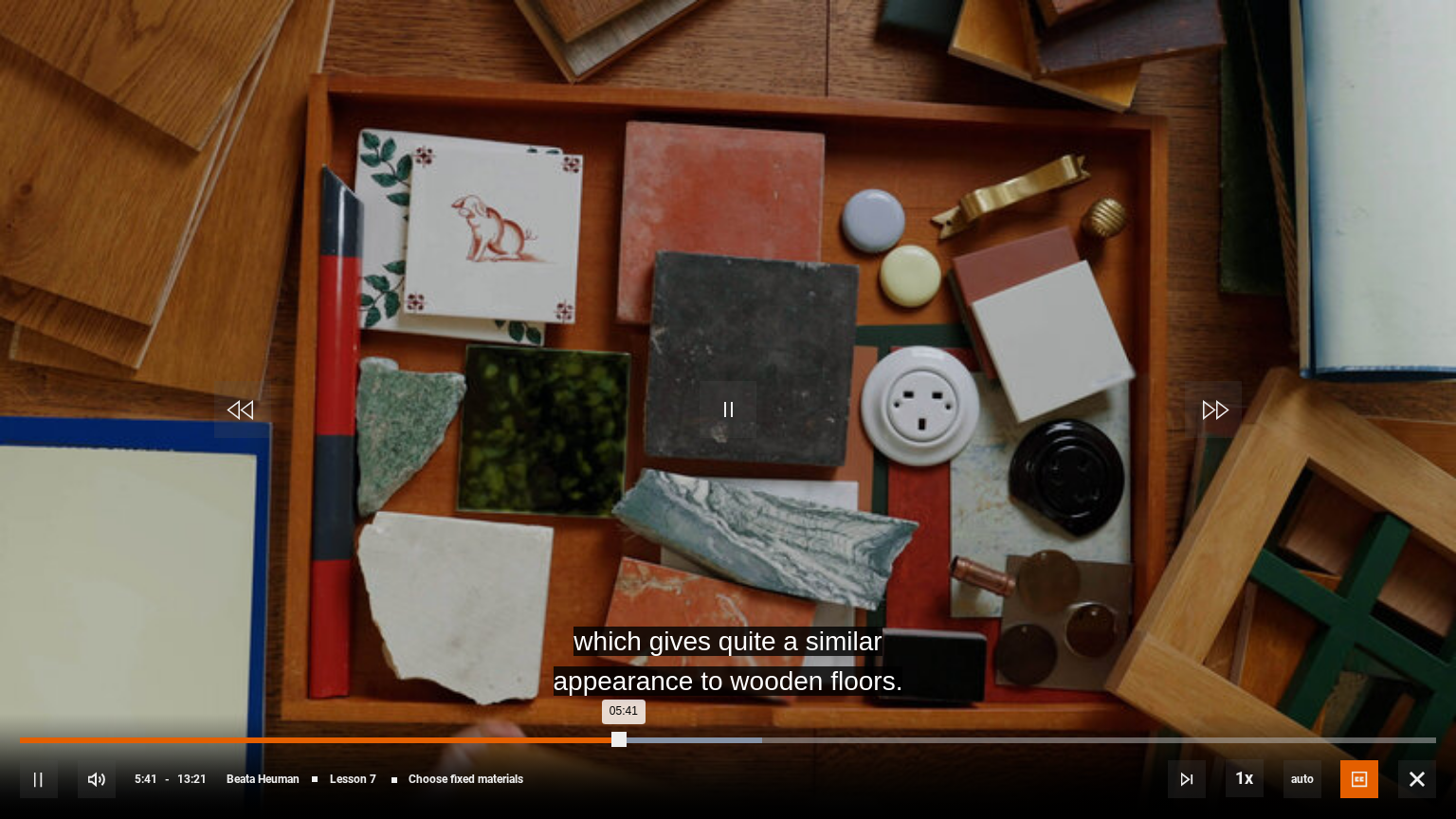 click on "05:24" at bounding box center (595, 740) 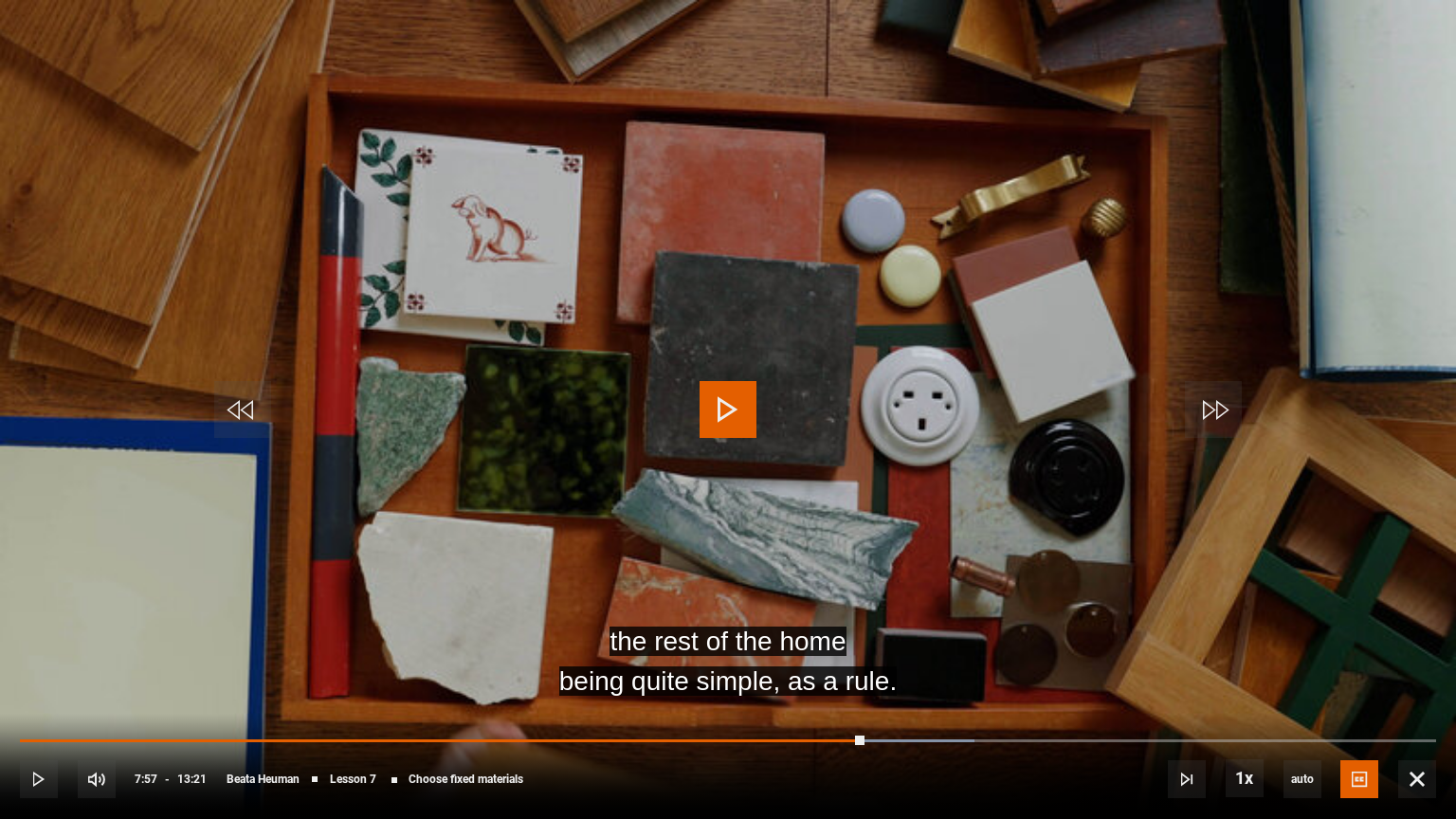 click at bounding box center (728, 410) 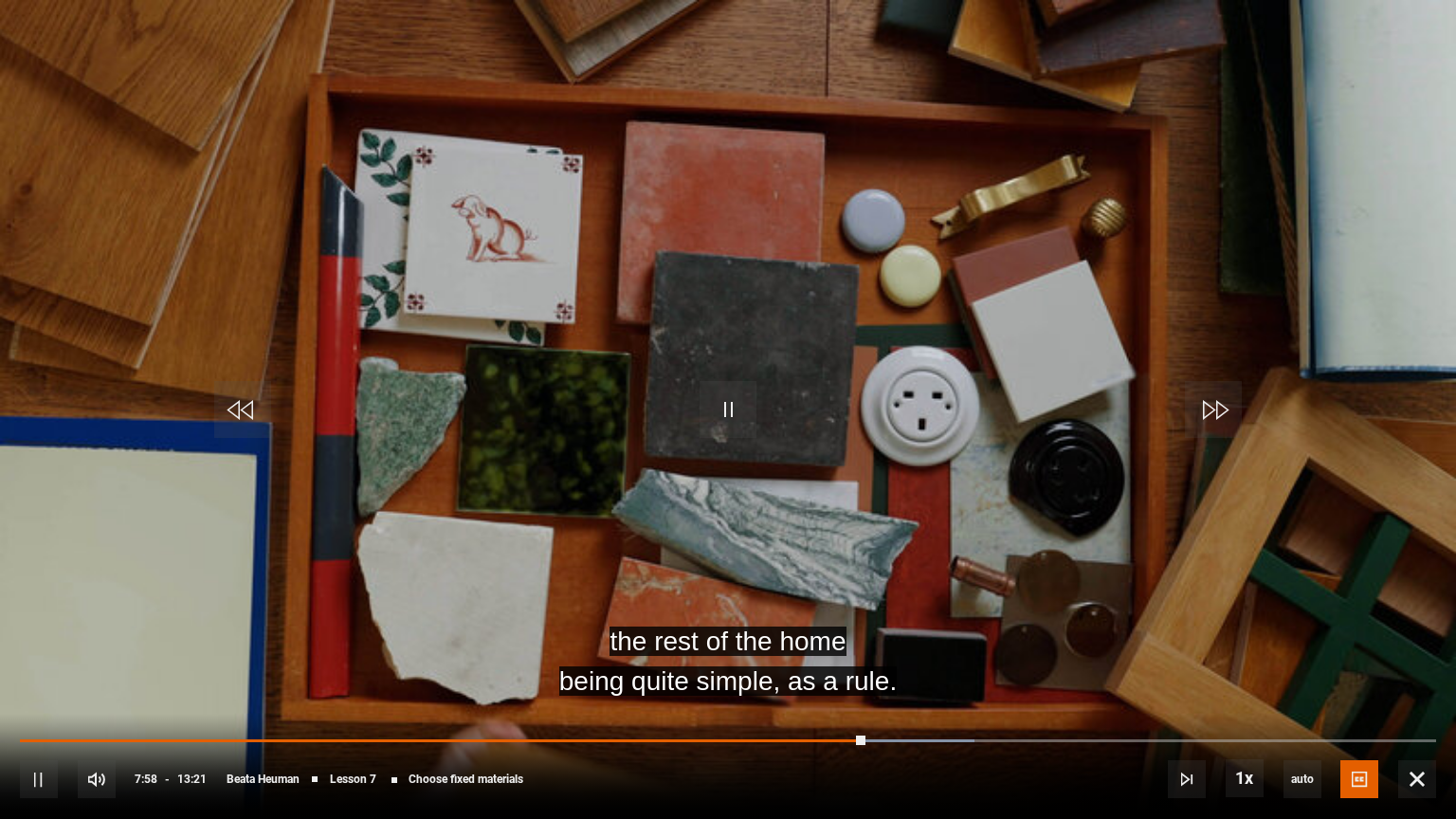 click on "10s Skip Back 10 seconds Pause 10s Skip Forward 10 seconds Loaded : 67.42% 05:25 07:58 Pause Mute Current Time 7:58 - Duration 13:21
[PERSON]
Lesson 7
Choose fixed materials
1x Playback Rate 2x 1.5x 1x , selected 0.5x auto Quality 360p 720p 1080p 2160p Auto , selected Captions captions off English  Captions , selected" at bounding box center [728, 766] 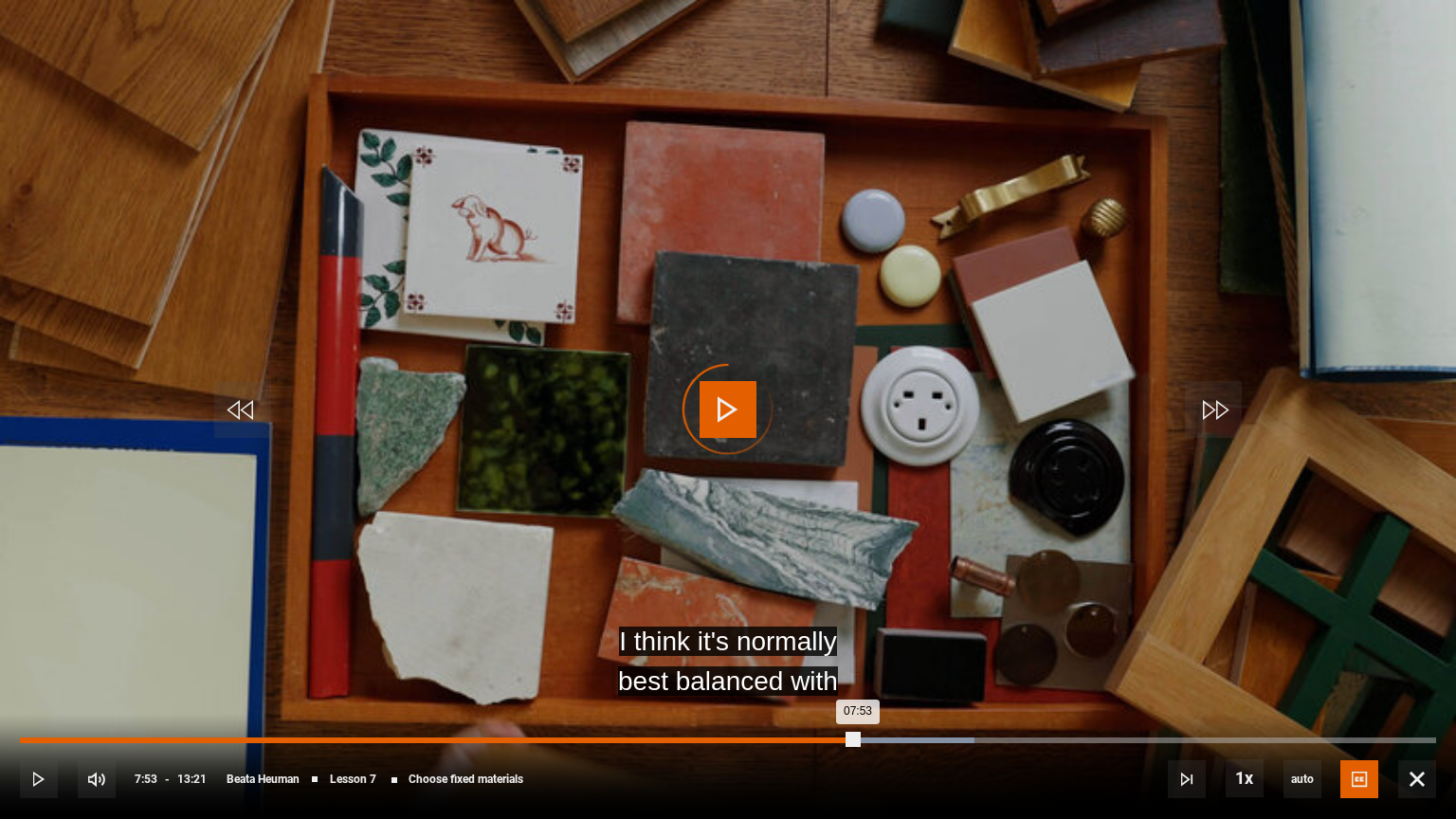 drag, startPoint x: 857, startPoint y: 739, endPoint x: 845, endPoint y: 739, distance: 12 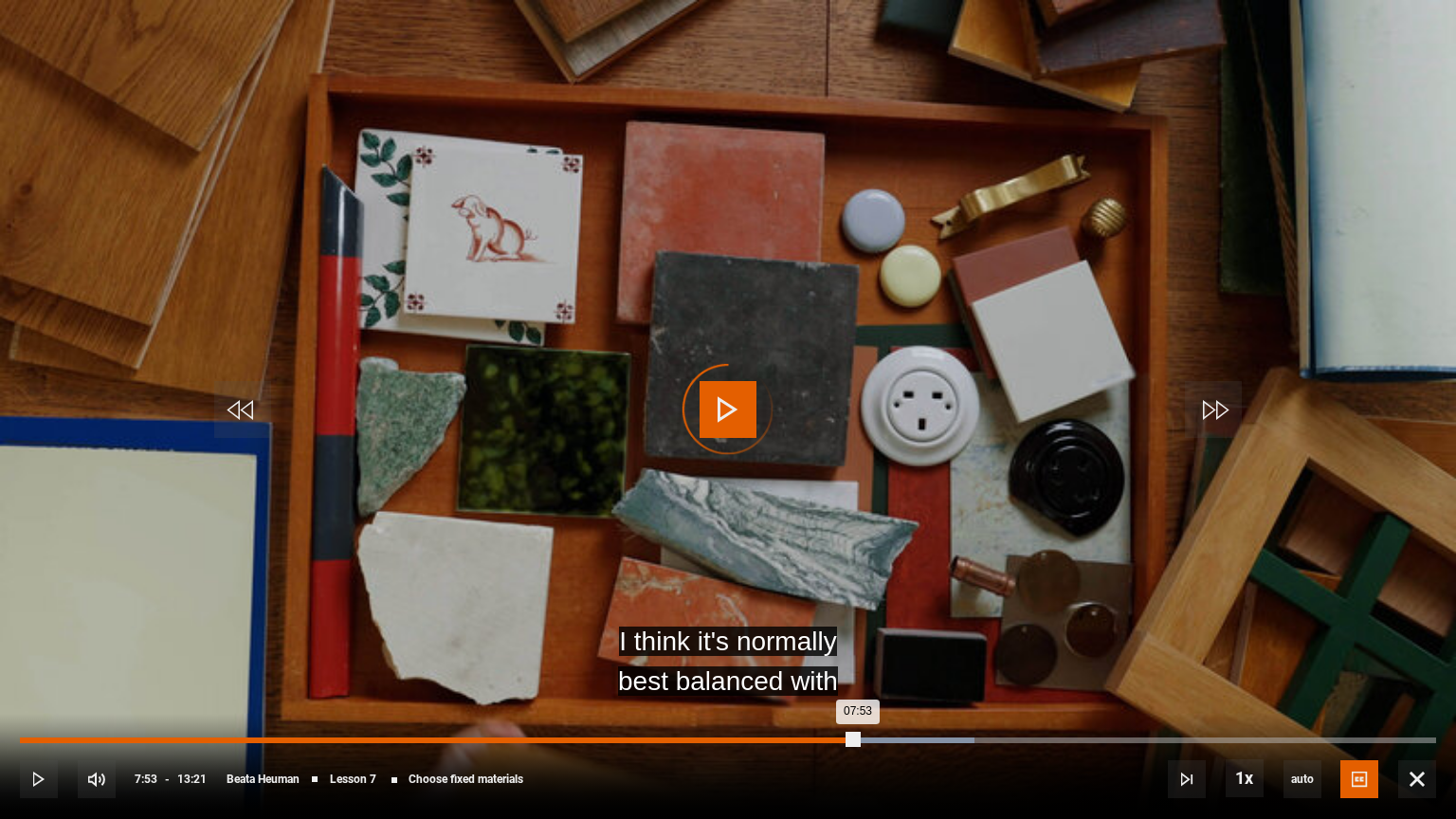 click on "Loaded :  67.42% 07:52 07:53" at bounding box center [728, 740] 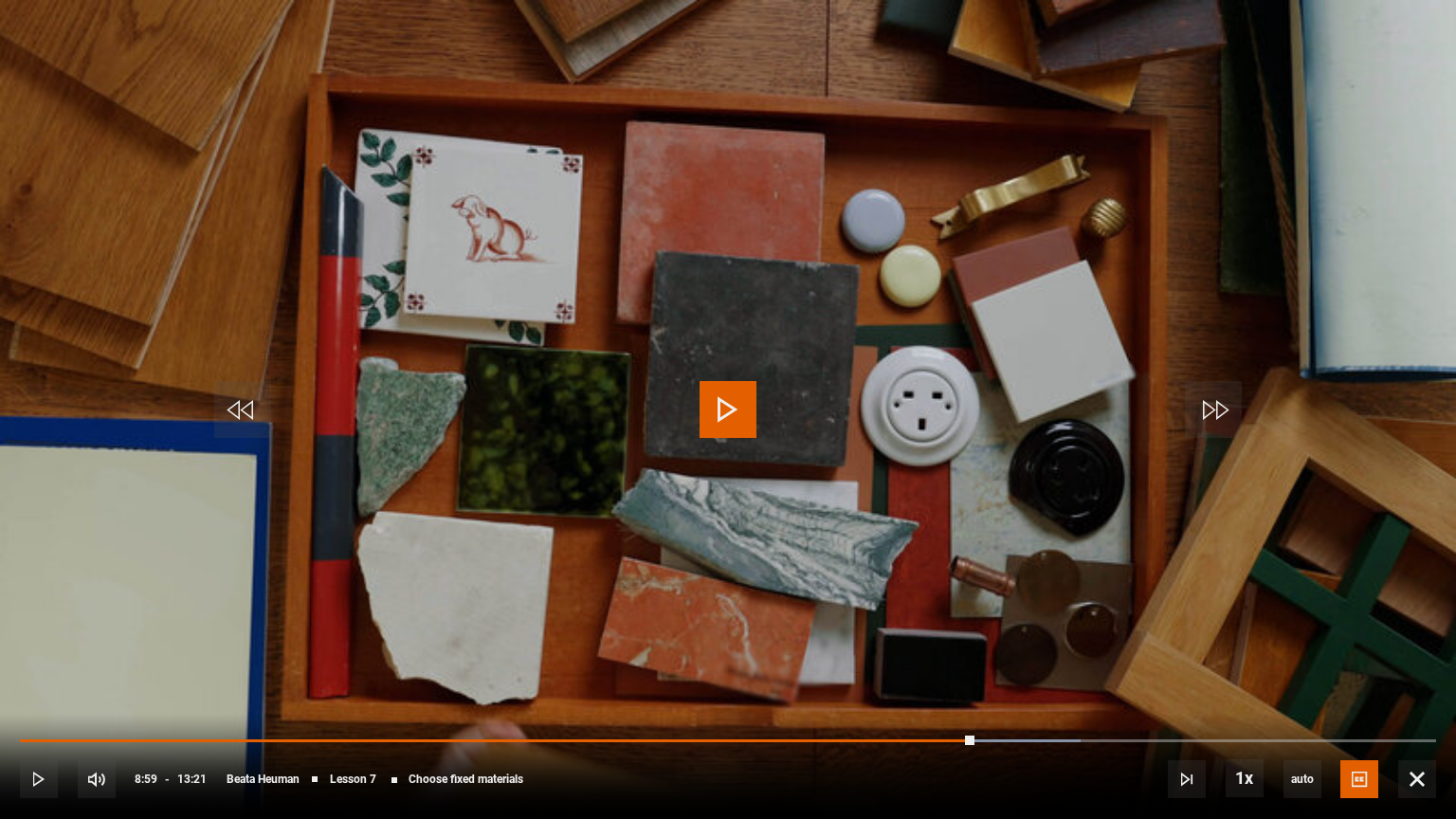 click on "10s Skip Back 10 seconds Play 10s Skip Forward 10 seconds Loaded :  74.91% 08:52 08:59 Play Mute Current Time  8:59 - Duration  13:21
[PERSON]
Lesson 7
Choose fixed materials
1x Playback Rate 2x 1.5x 1x , selected 0.5x auto Quality 360p 720p 1080p 2160p Auto , selected Captions captions off English  Captions , selected" at bounding box center (728, 766) 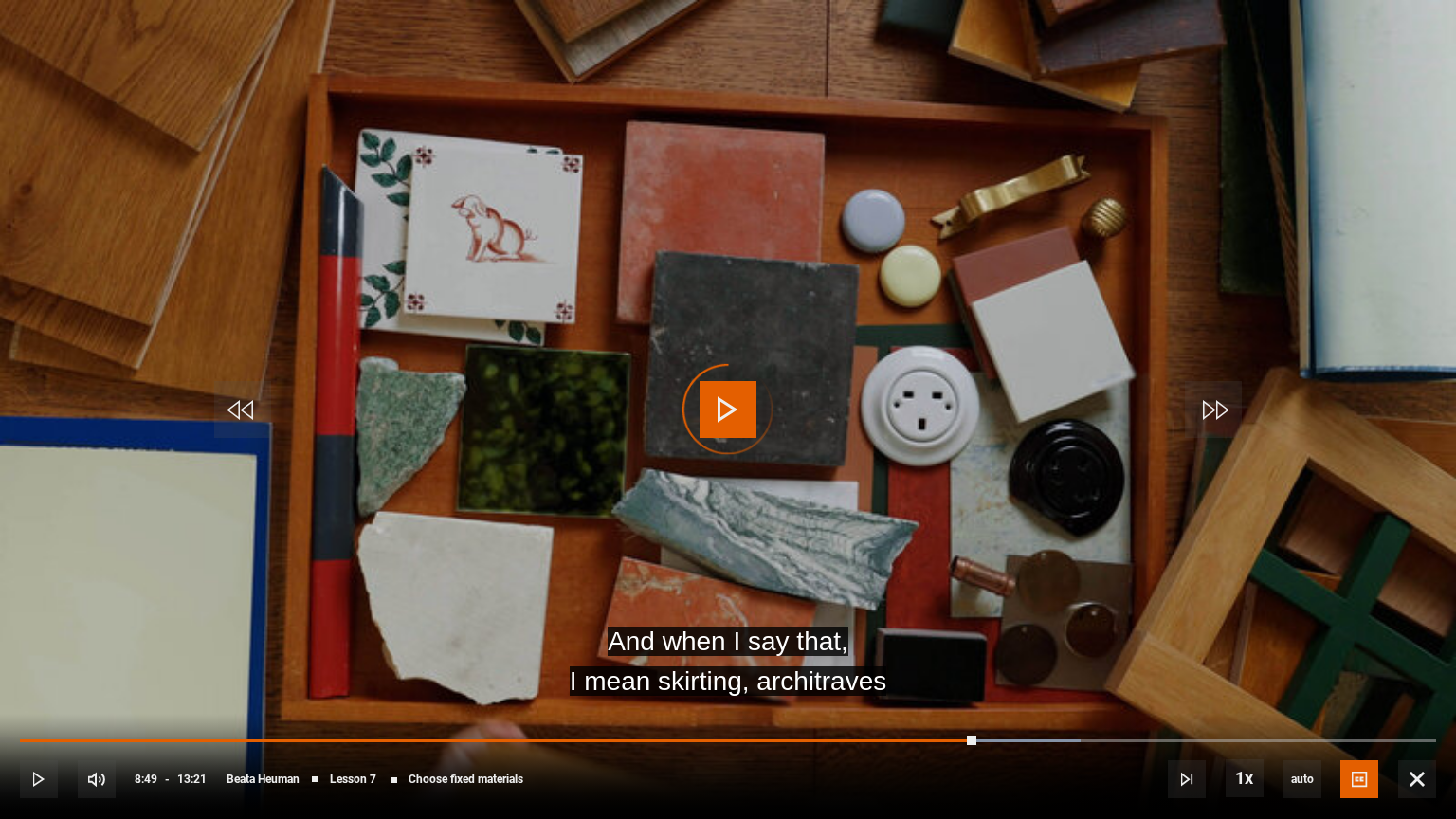 click on "10s Skip Back 10 seconds Play 10s Skip Forward 10 seconds Loaded :  74.91% 08:49 09:00 Play Mute Current Time  8:49 - Duration  13:21
[PERSON]
Lesson 7
Choose fixed materials
1x Playback Rate 2x 1.5x 1x , selected 0.5x auto Quality 360p 720p 1080p 2160p Auto , selected Captions captions off English  Captions , selected" at bounding box center [728, 766] 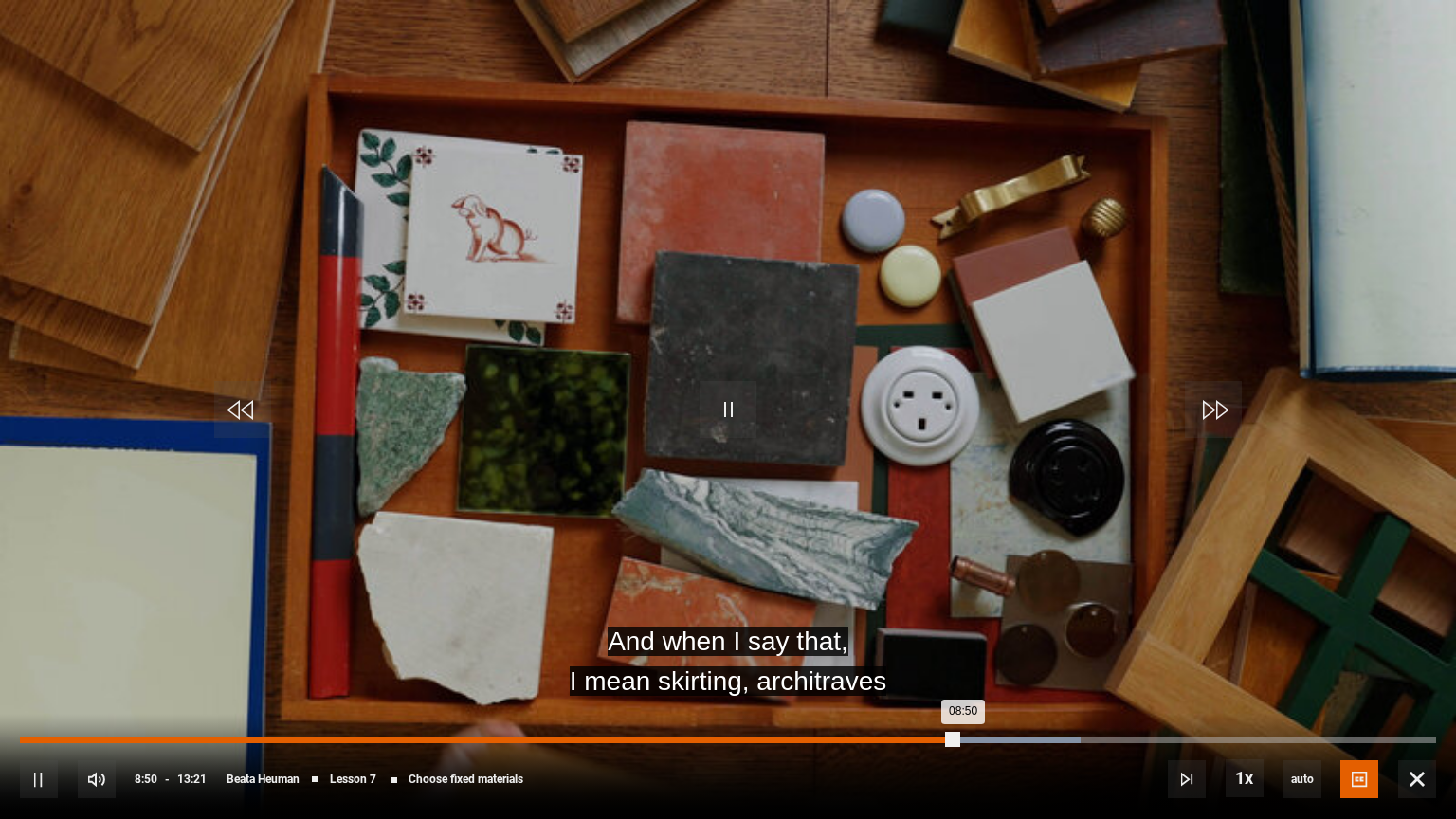 click on "10s Skip Back 10 seconds Pause 10s Skip Forward 10 seconds Loaded : 74.91% 08:43 08:50 Pause Mute Current Time 8:50 - Duration 13:21
[PERSON]
Lesson 7
Choose fixed materials
1x Playback Rate 2x 1.5x 1x , selected 0.5x auto Quality 360p 720p 1080p 2160p Auto , selected Captions captions off English  Captions , selected" at bounding box center [728, 766] 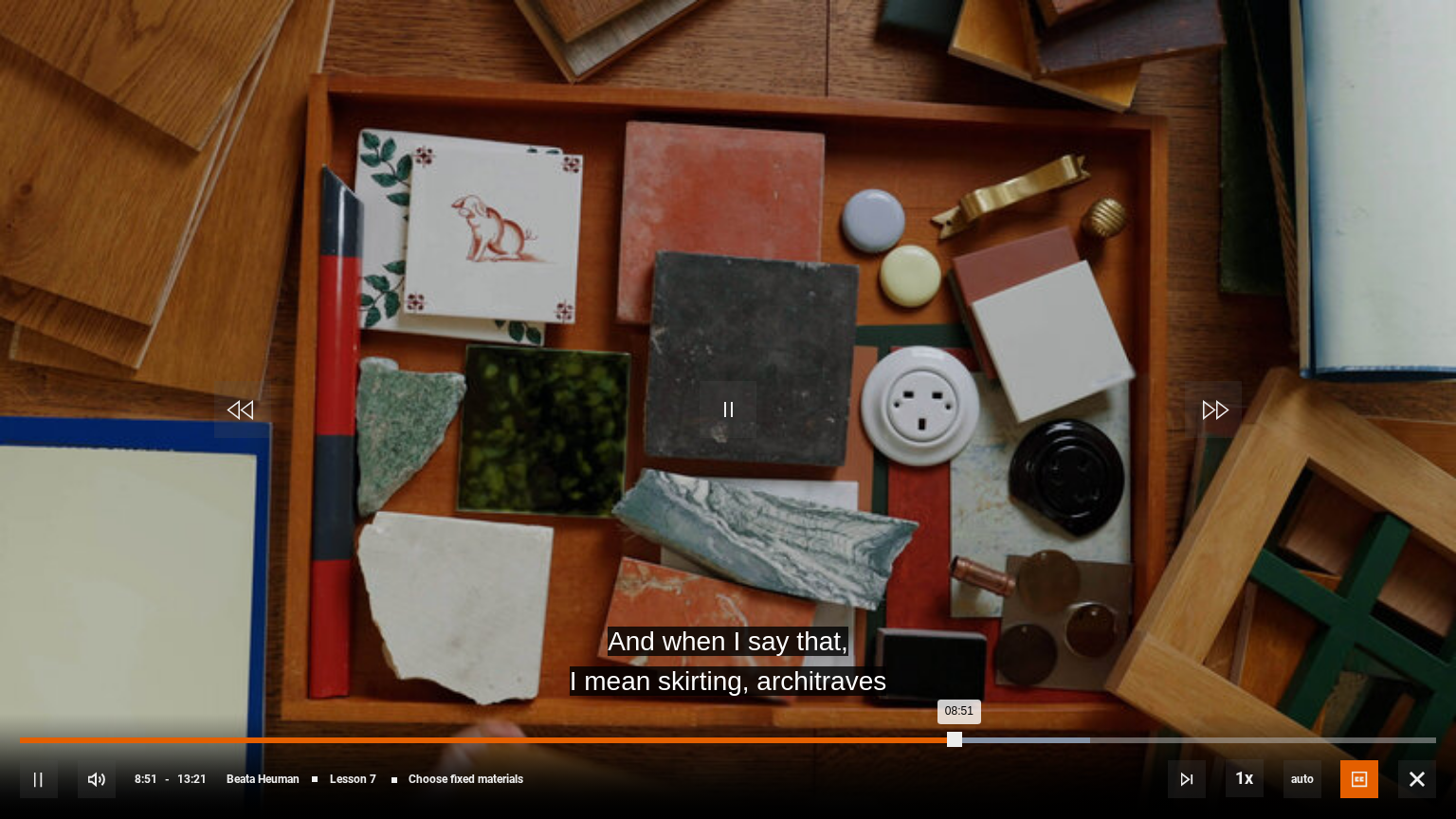 click on "Loaded :  75.53% 08:41 08:51" at bounding box center [728, 740] 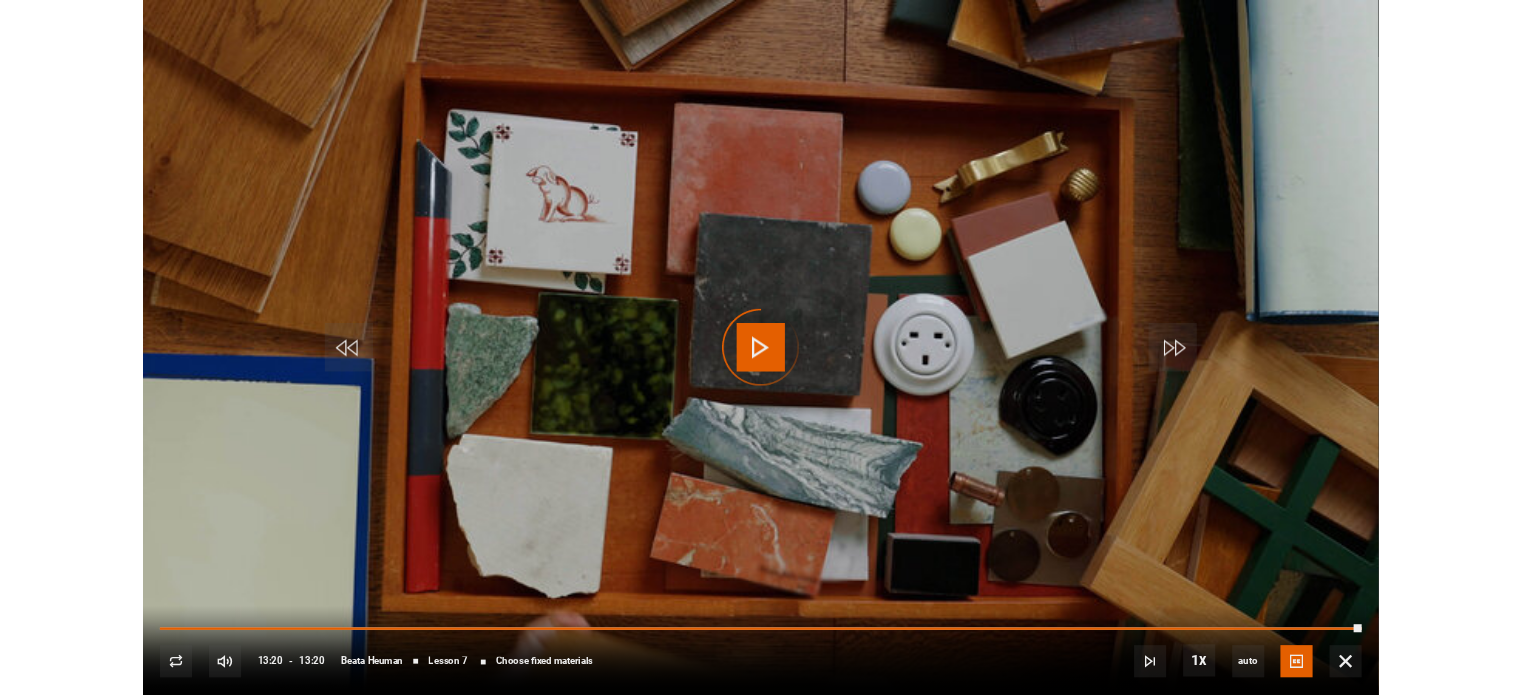 scroll, scrollTop: 939, scrollLeft: 0, axis: vertical 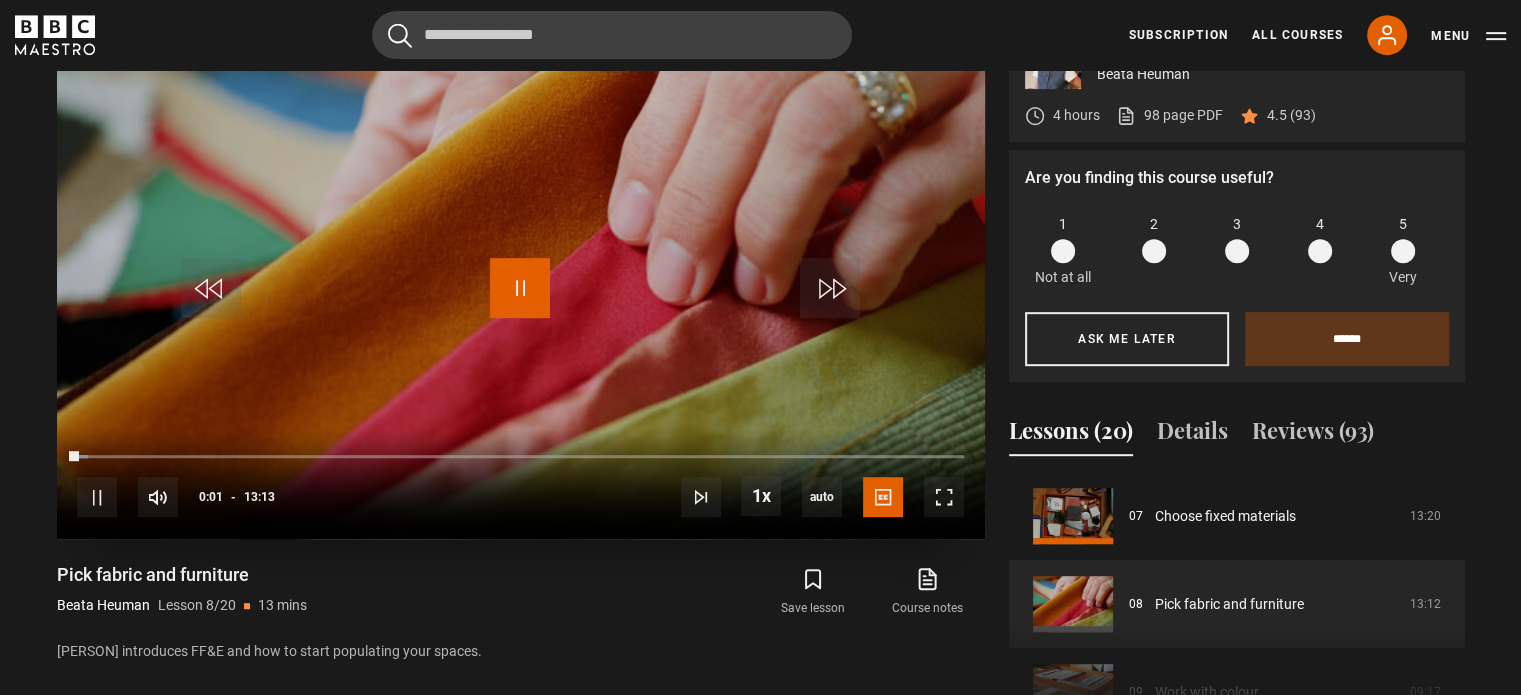 click at bounding box center (520, 288) 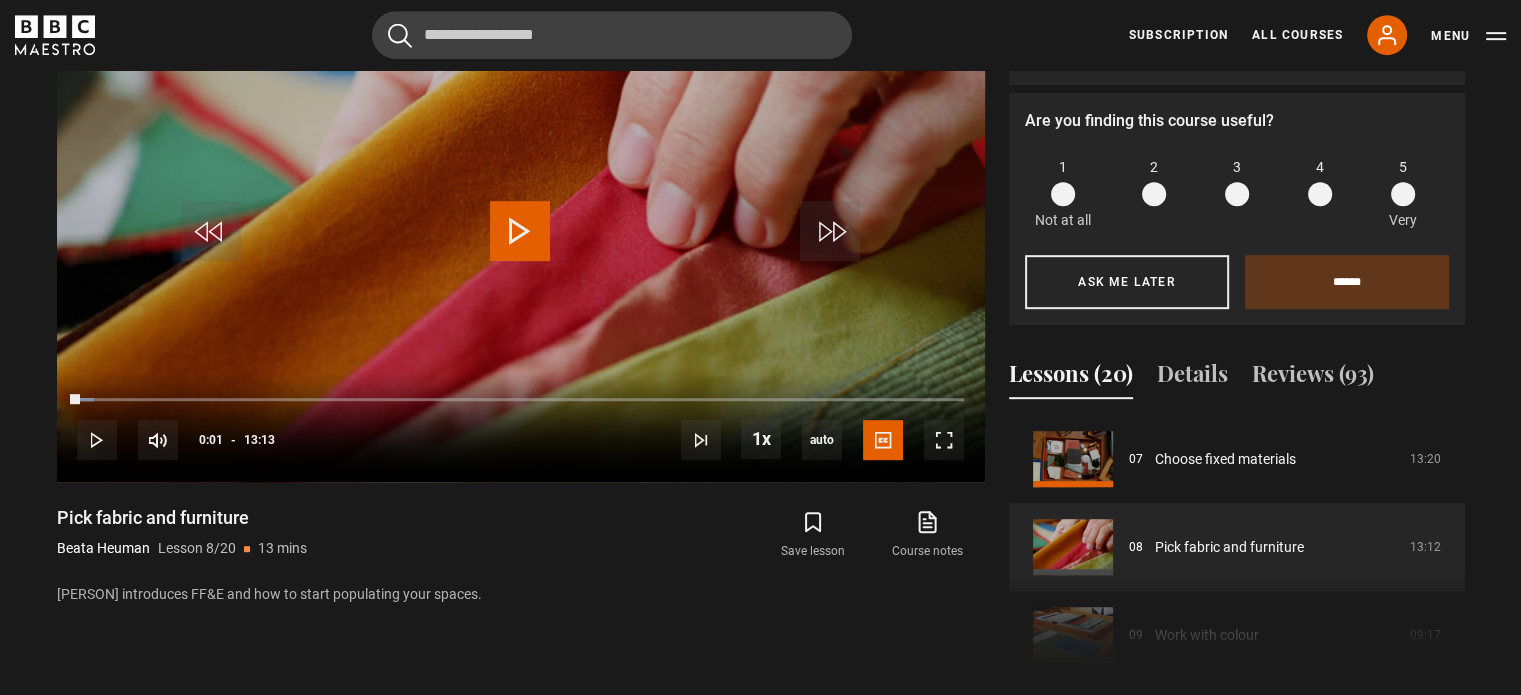 scroll, scrollTop: 1000, scrollLeft: 0, axis: vertical 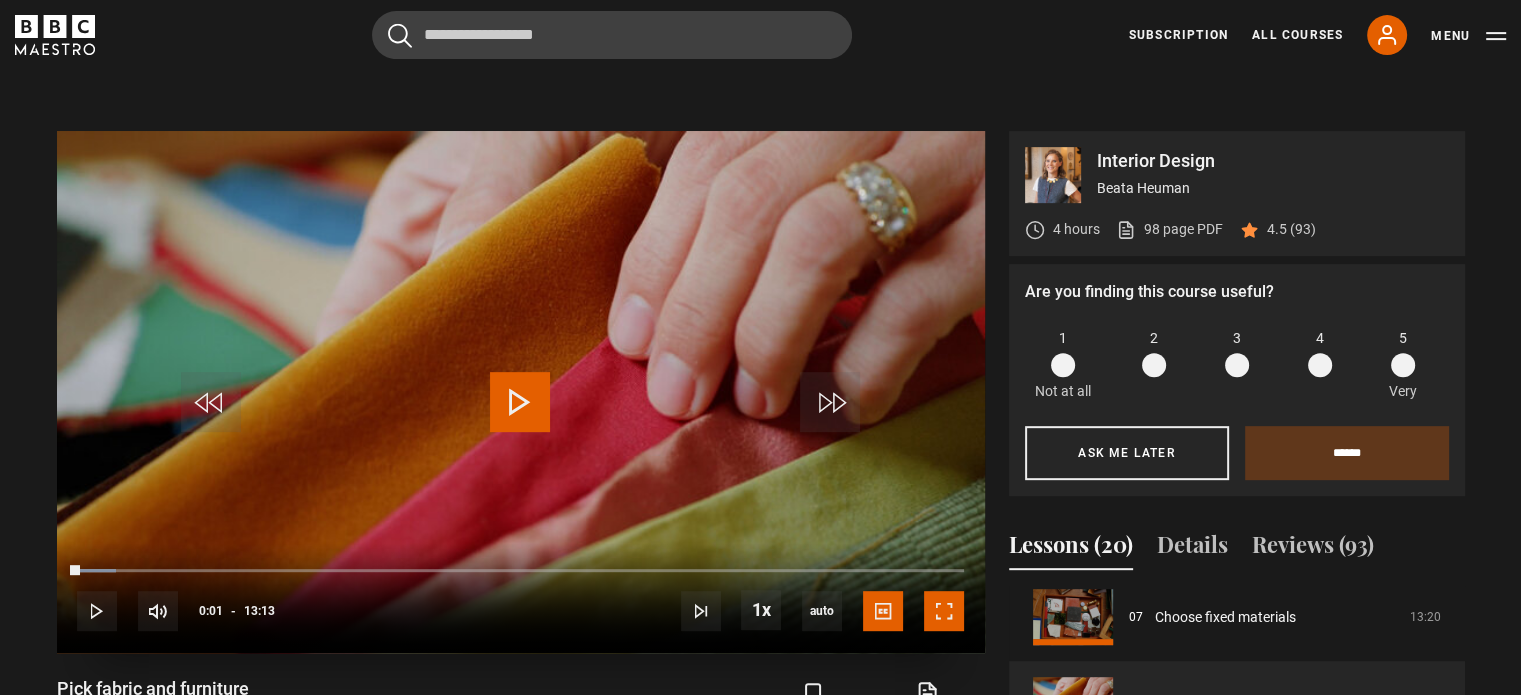 click at bounding box center [944, 611] 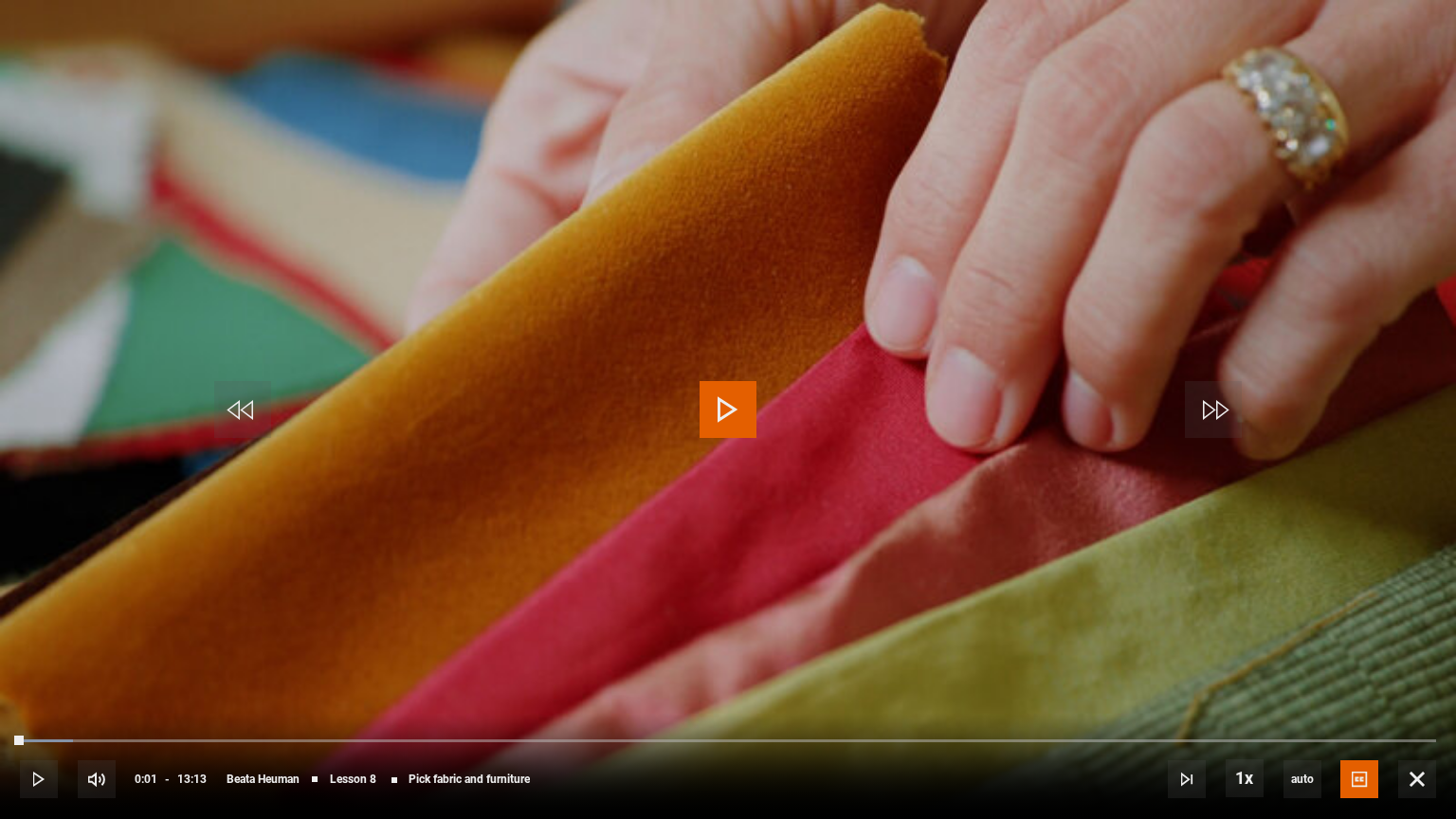 click at bounding box center [728, 410] 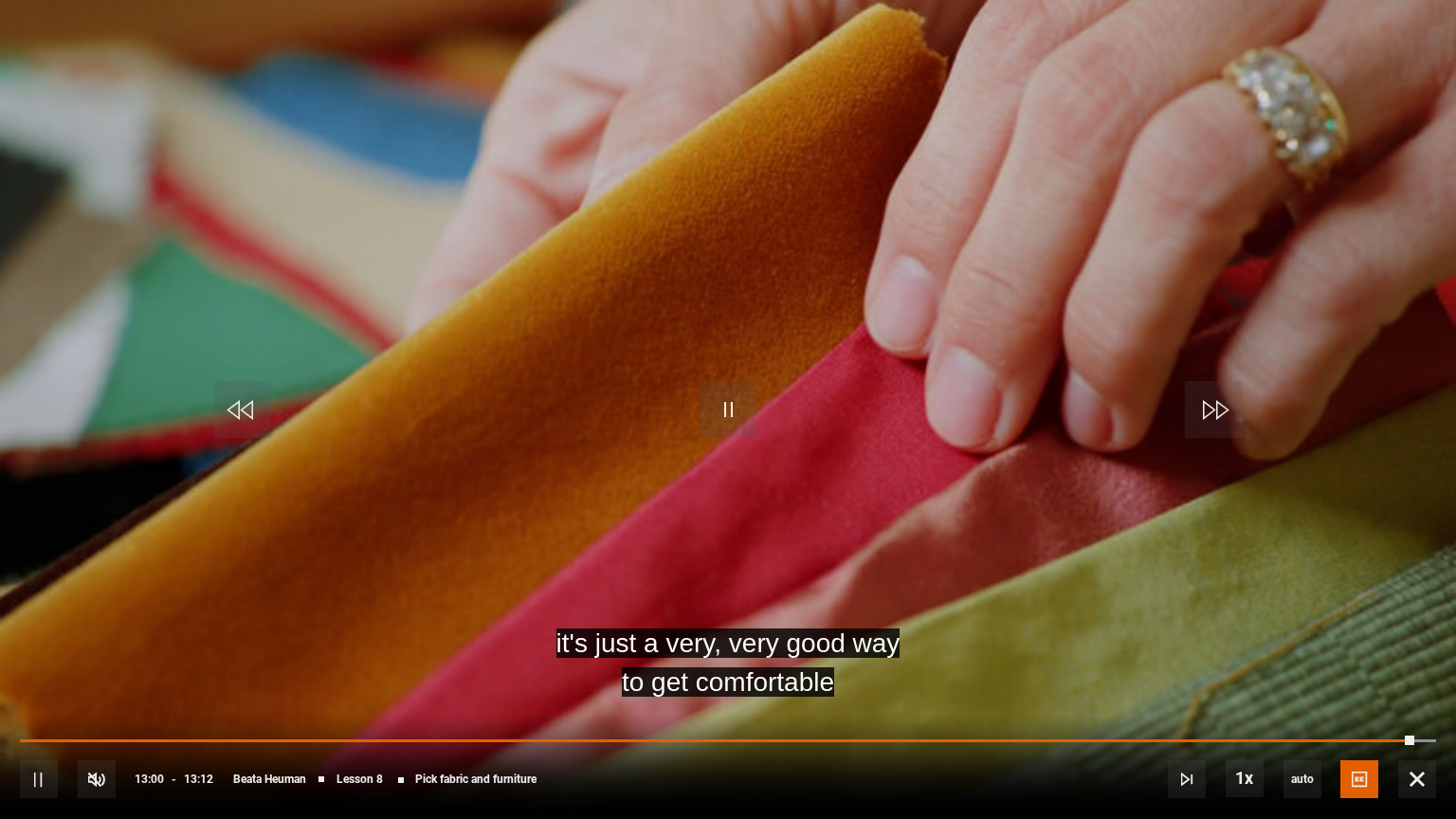 click at bounding box center [728, 410] 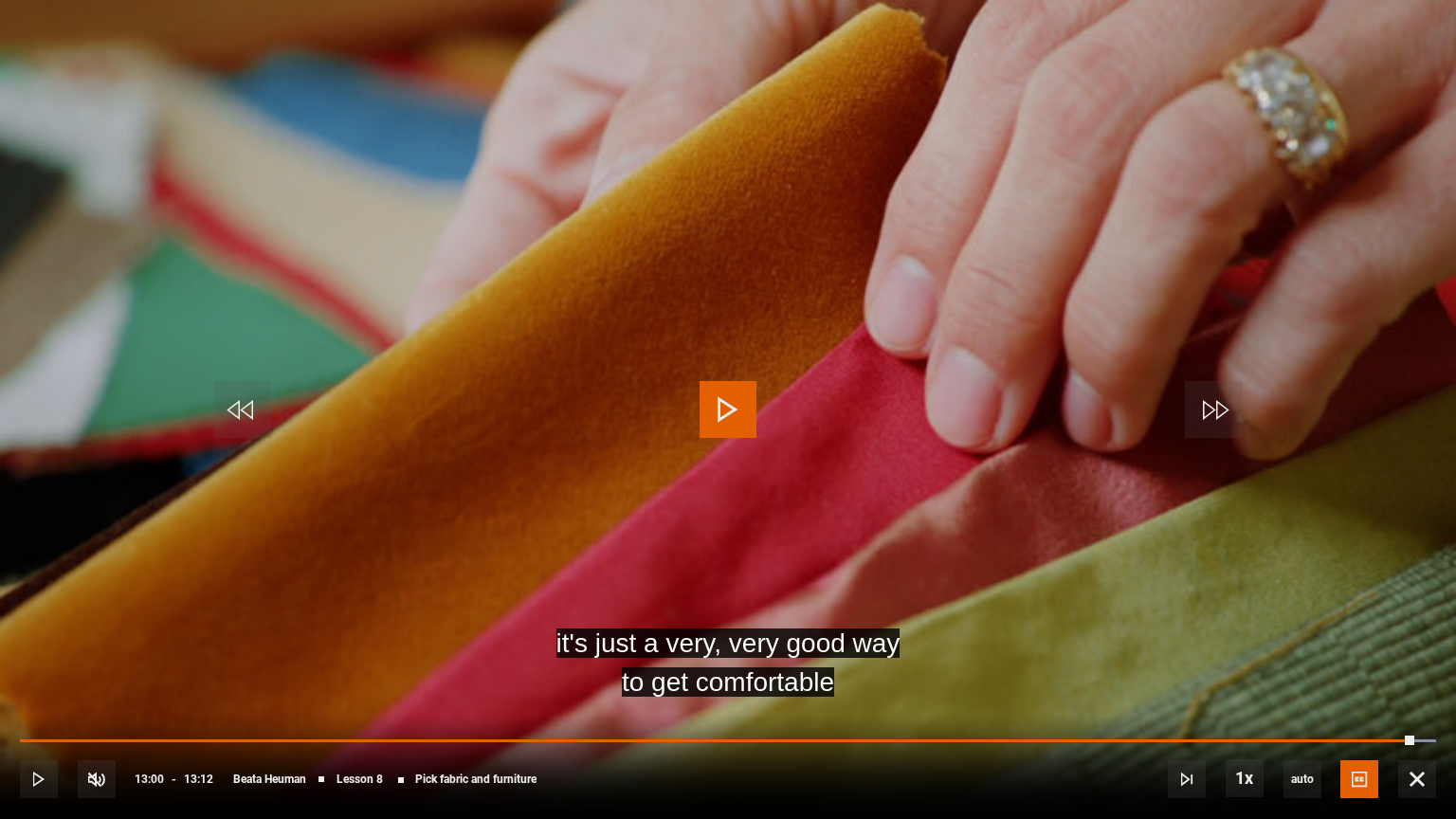 click on "10s Skip Back 10 seconds Play 10s Skip Forward 10 seconds Loaded :  100.00% 12:28 13:00 Play Unmute Current Time  13:00 - Duration  13:12
[PERSON]
Lesson 8
Pick fabric and furniture
1x Playback Rate 2x 1.5x 1x , selected 0.5x auto Quality 360p 720p 1080p 2160p Auto , selected Captions captions off English  Captions , selected" at bounding box center (728, 766) 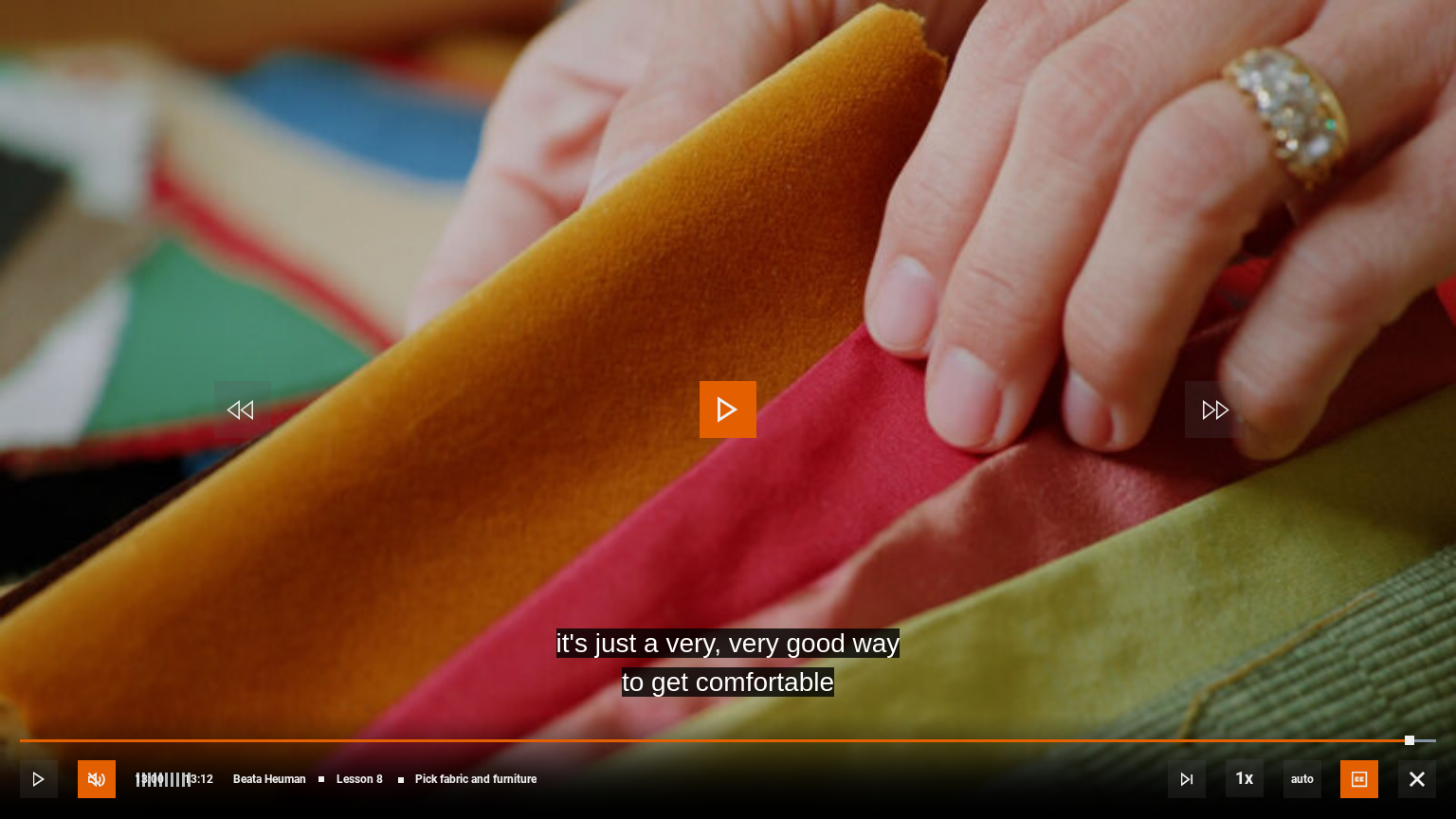 click at bounding box center [97, 779] 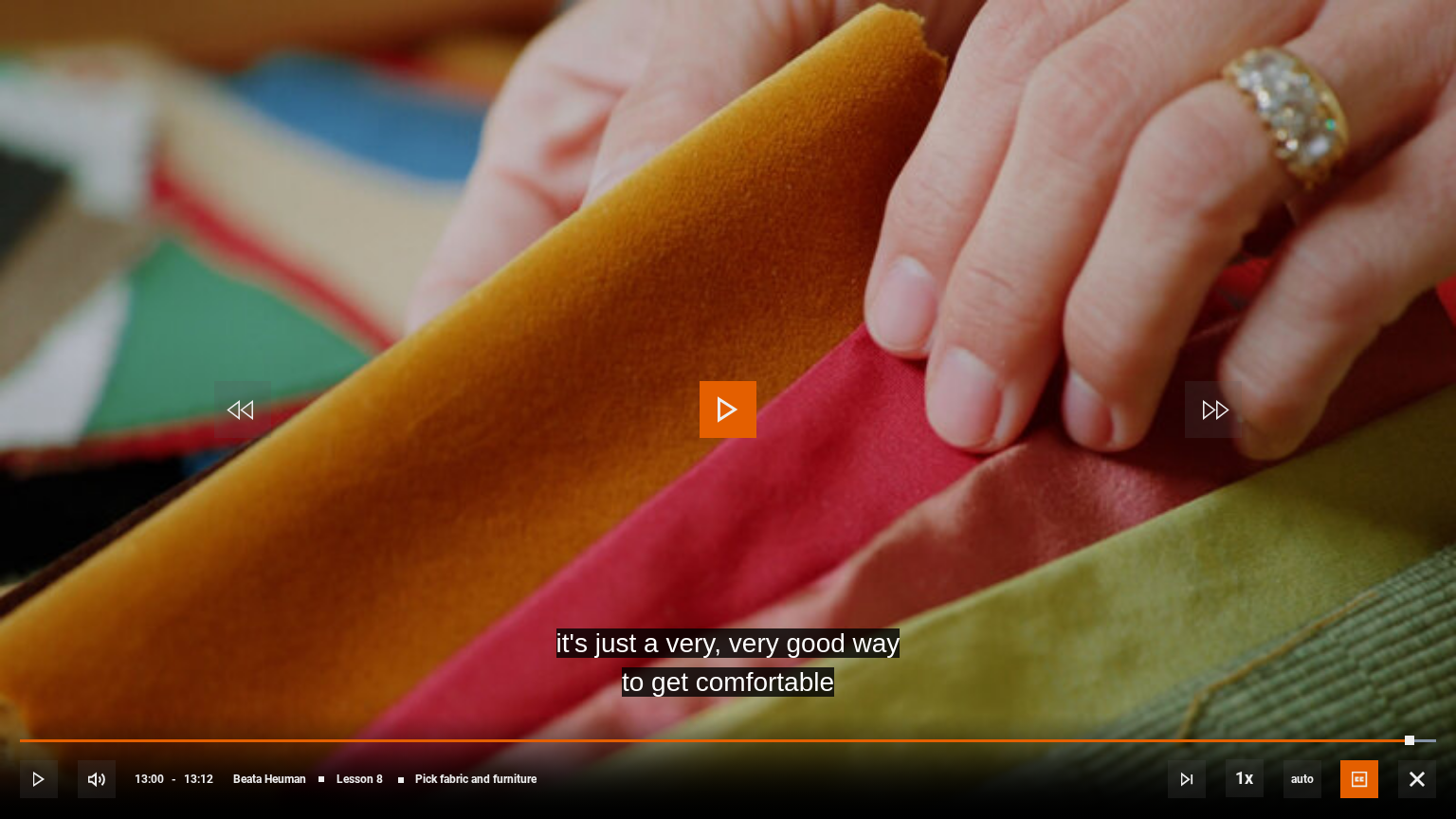 click at bounding box center [728, 410] 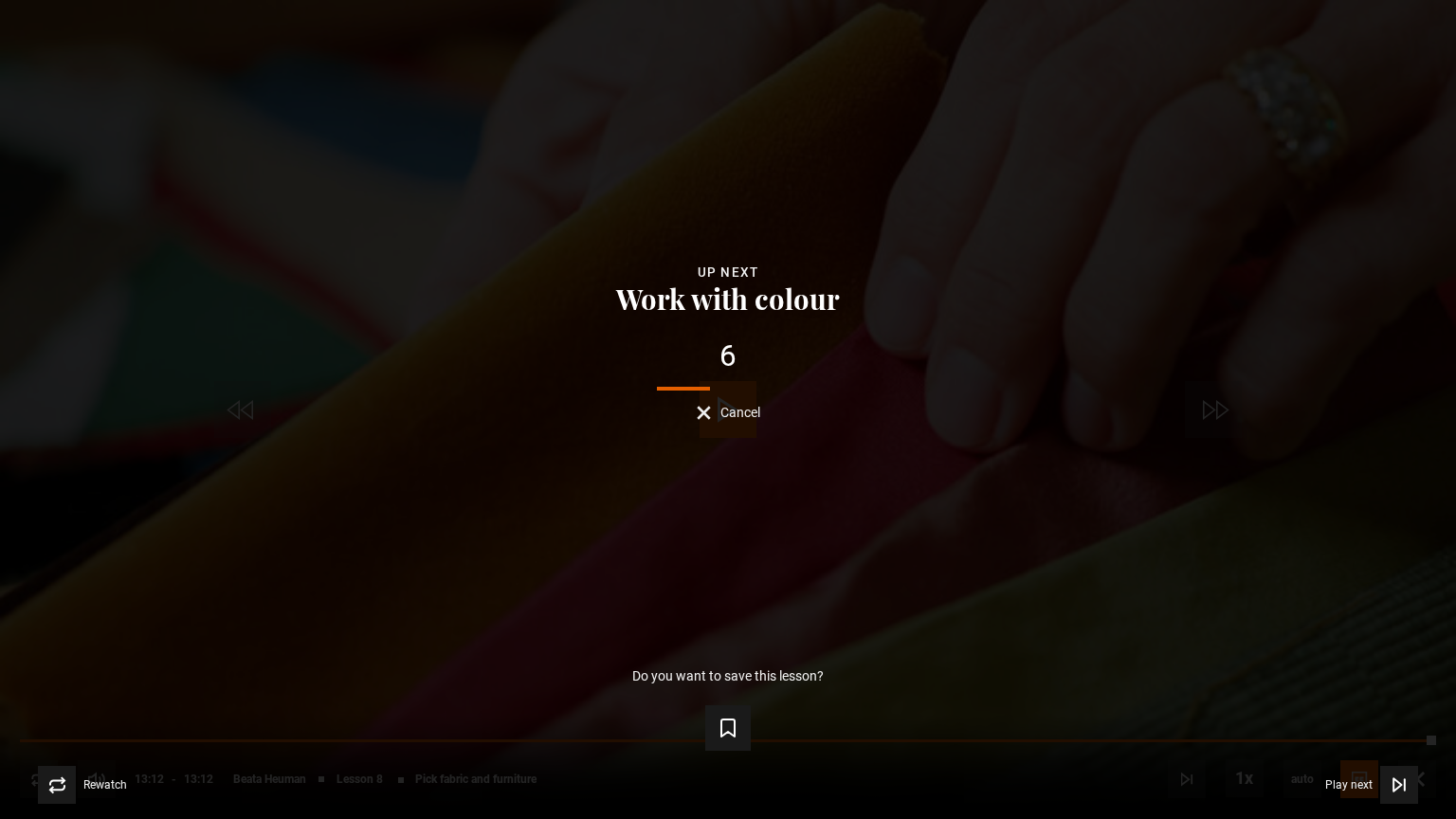 click on "Work with colour" at bounding box center (728, 298) 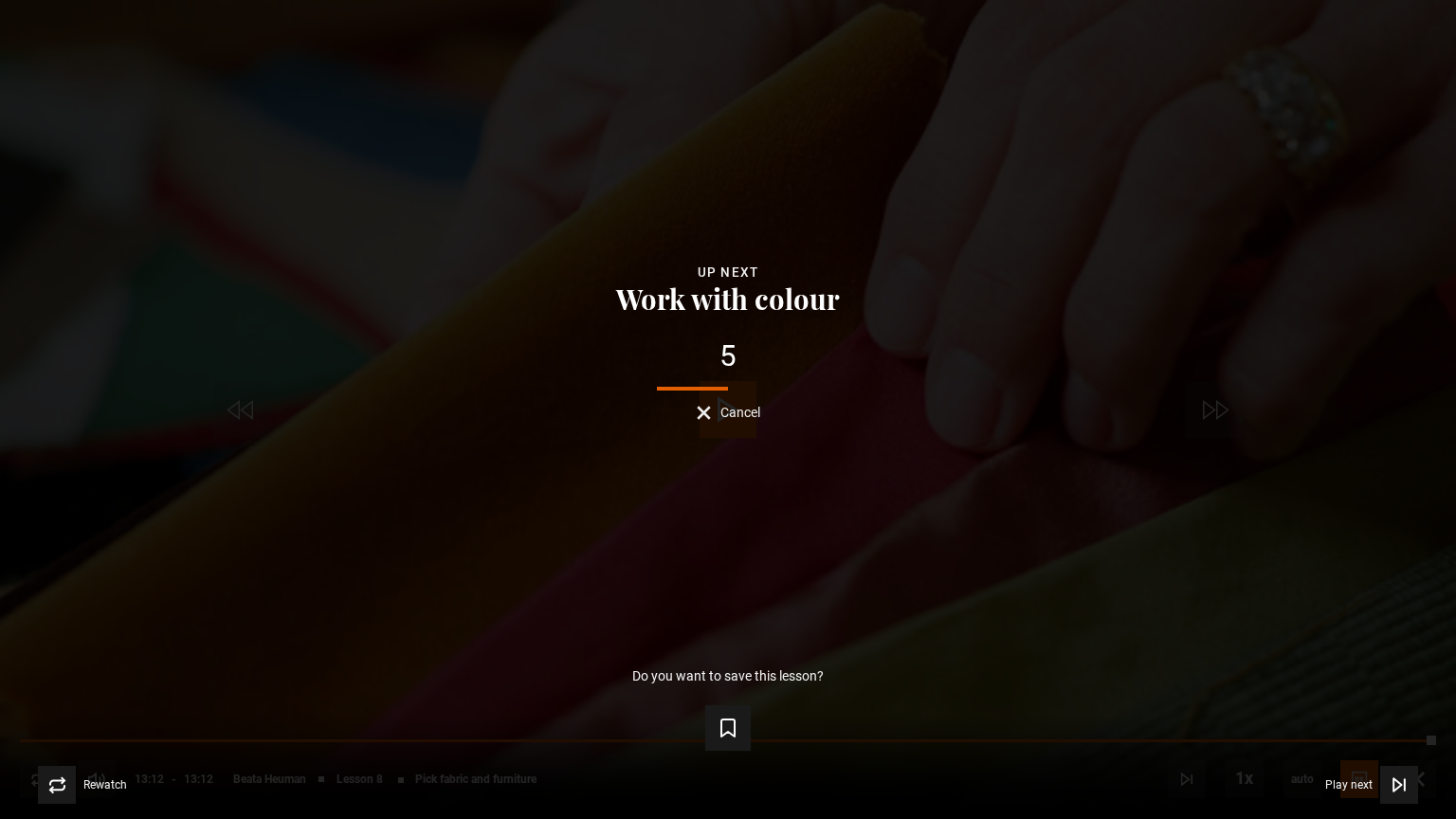click on "Work with colour" at bounding box center [728, 298] 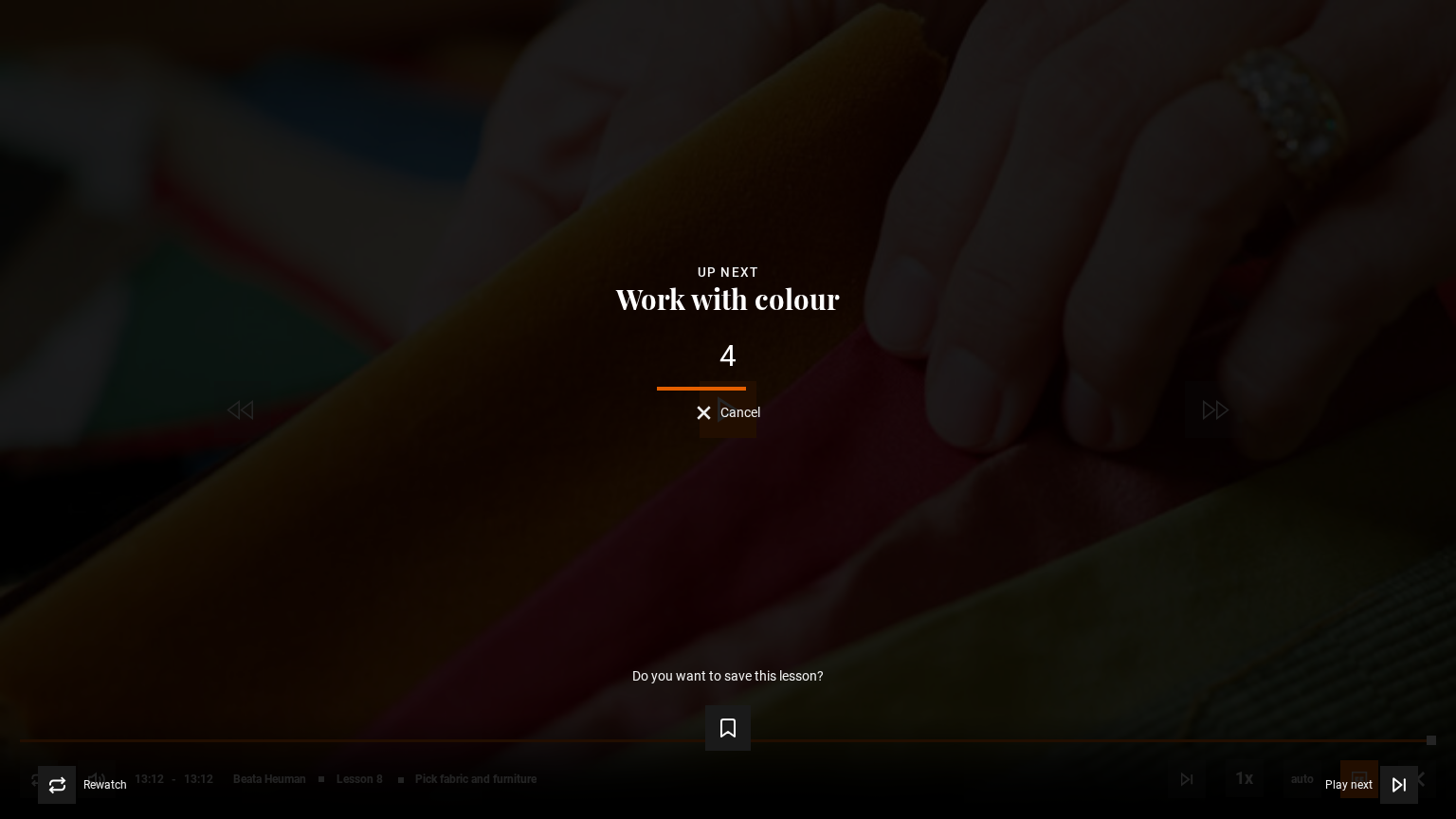 click on "Work with colour" at bounding box center (728, 298) 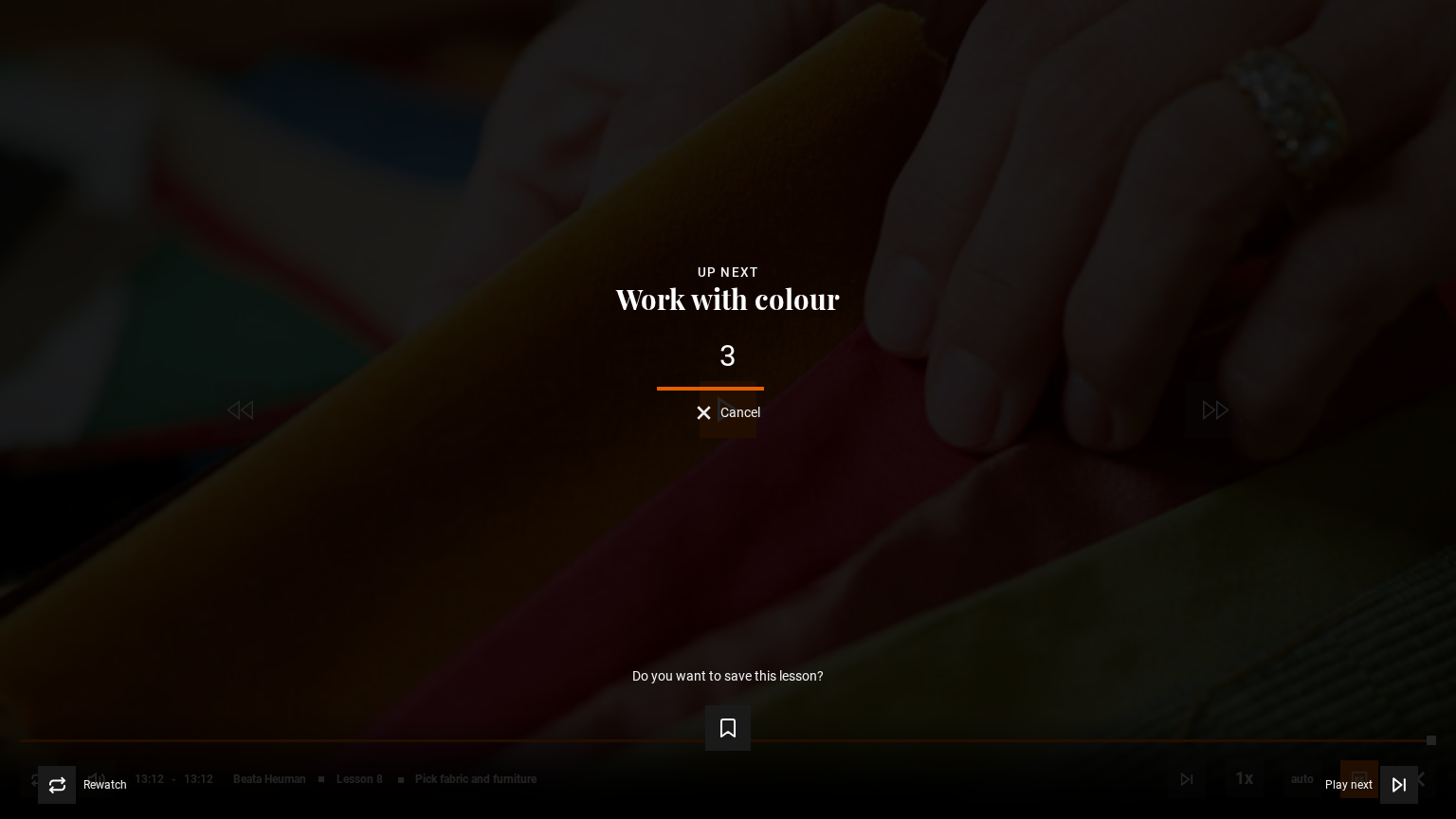 click on "Work with colour" at bounding box center (728, 298) 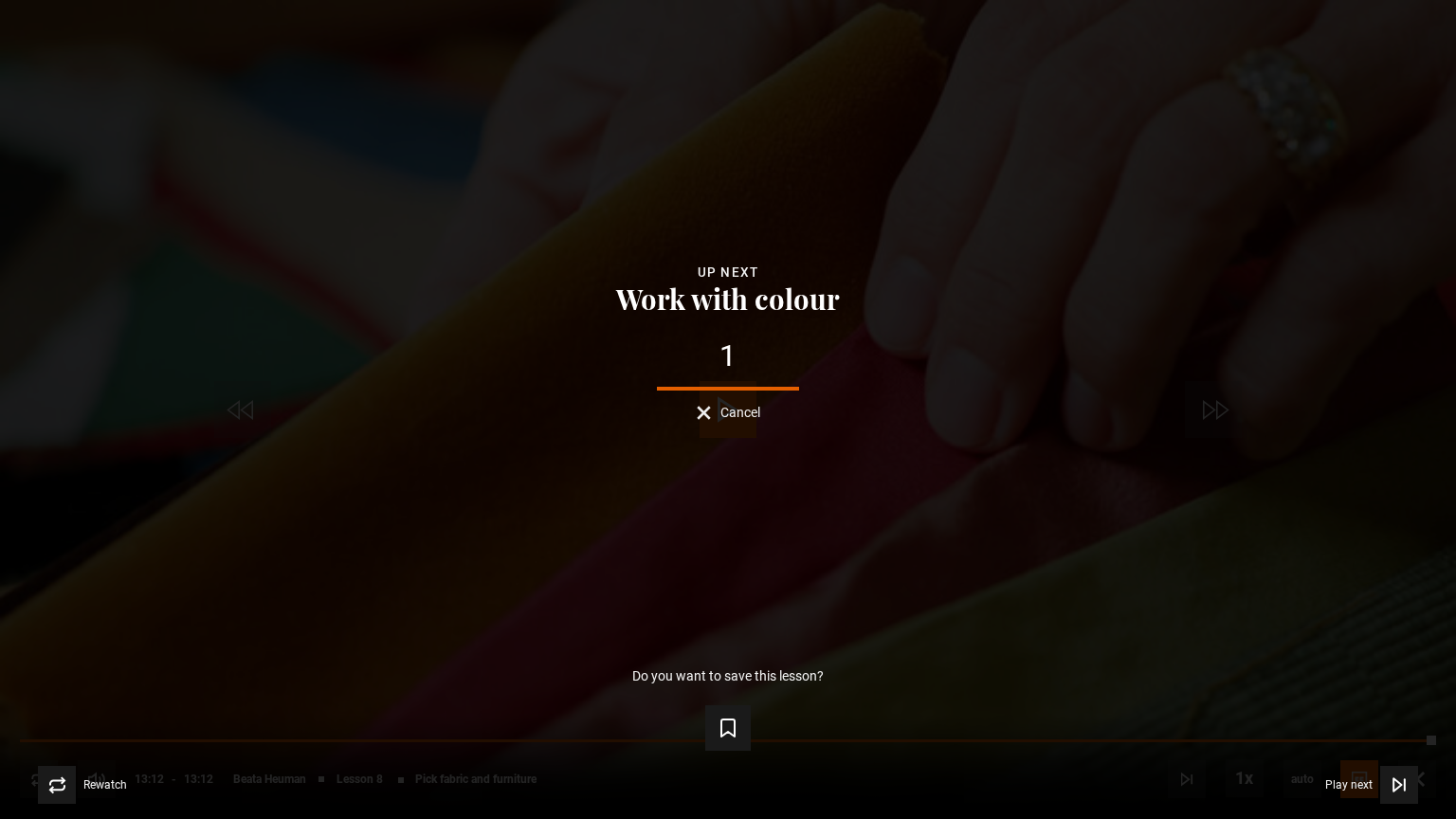 click on "Lesson Completed
Up next
Work with colour
1
Cancel
Do you want to save this lesson?
Save lesson
Rewatch
Rewatch
Play next
Play next" at bounding box center (728, 410) 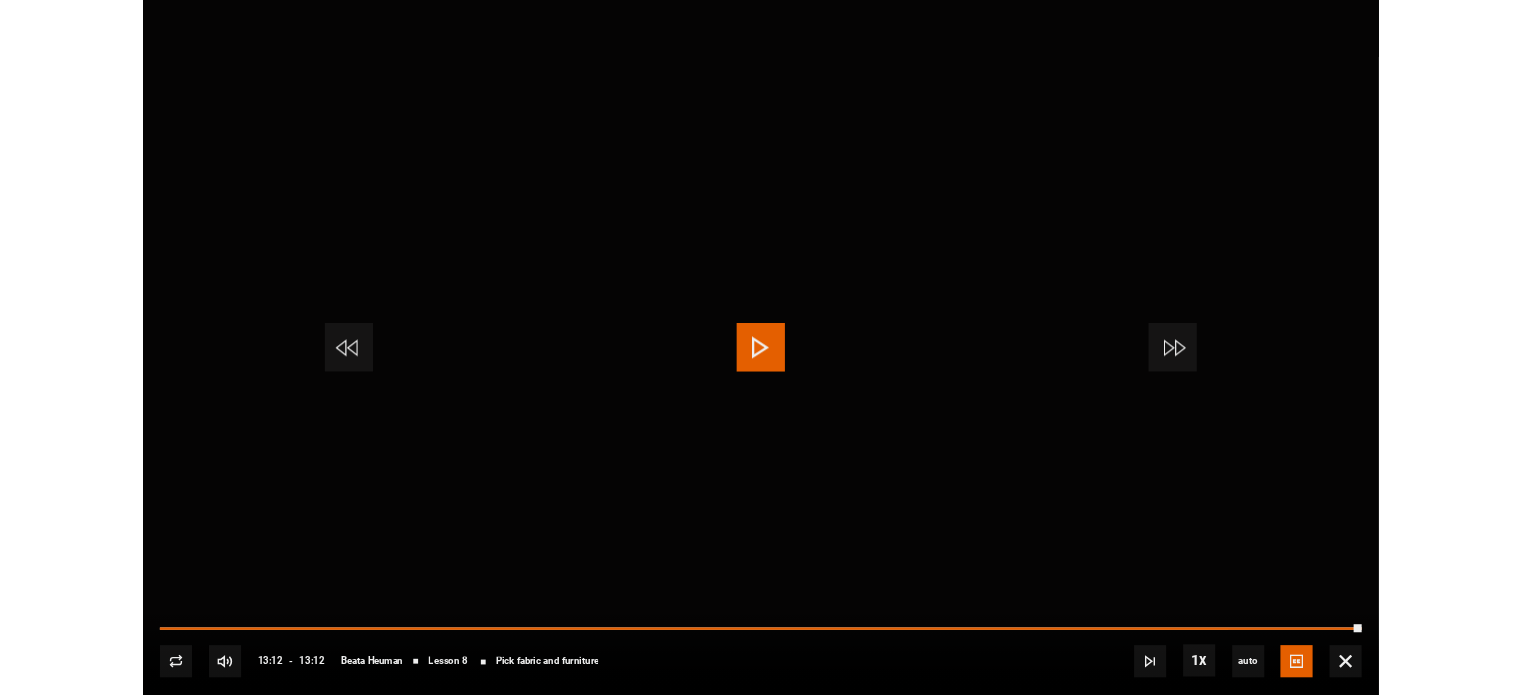 scroll, scrollTop: 939, scrollLeft: 0, axis: vertical 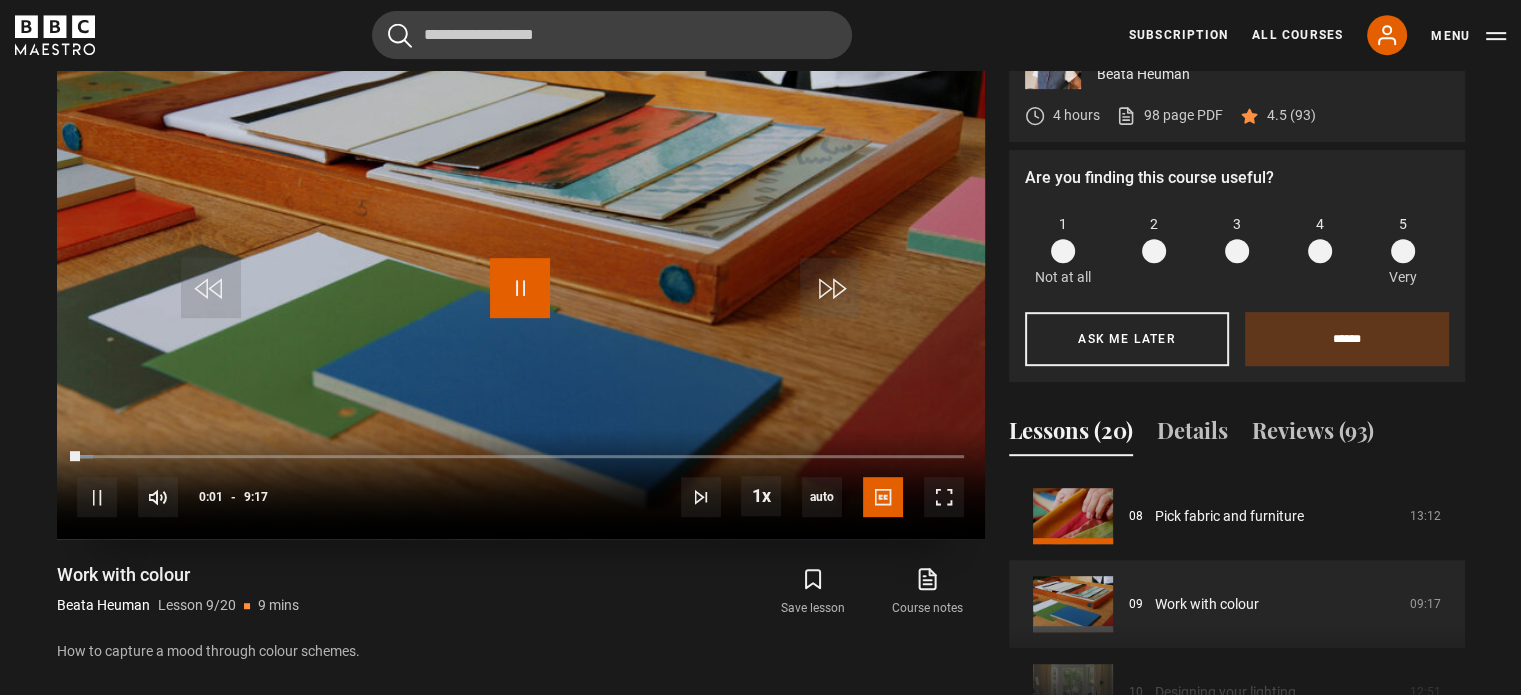 click at bounding box center (520, 288) 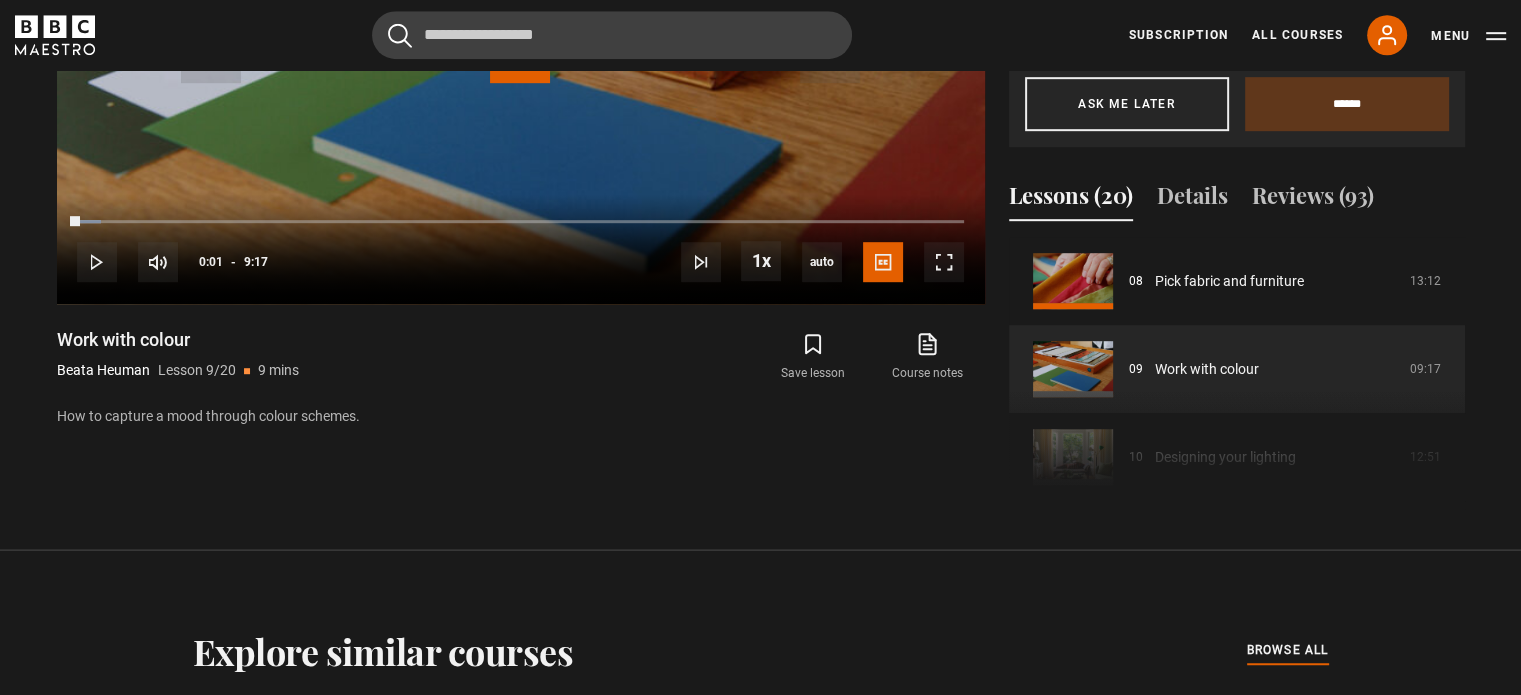 scroll, scrollTop: 1178, scrollLeft: 0, axis: vertical 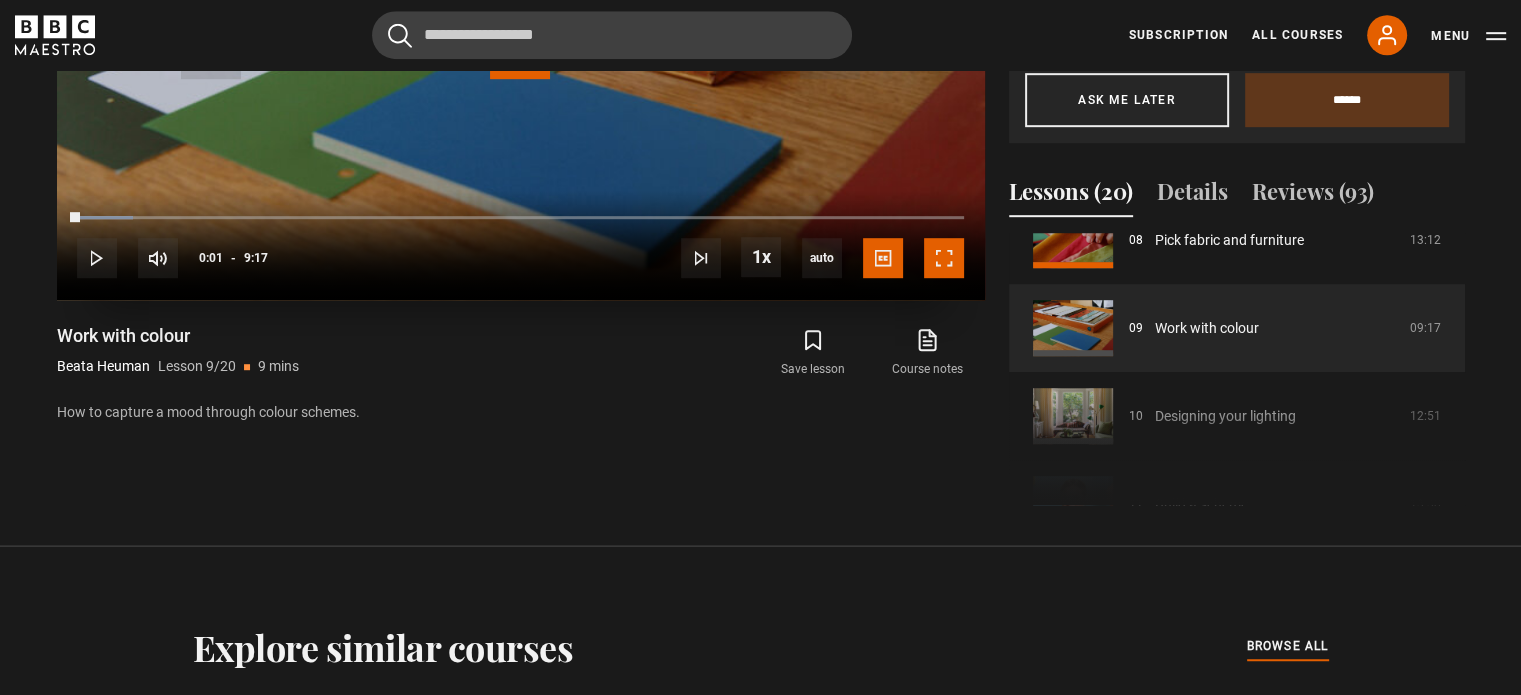 click at bounding box center (944, 258) 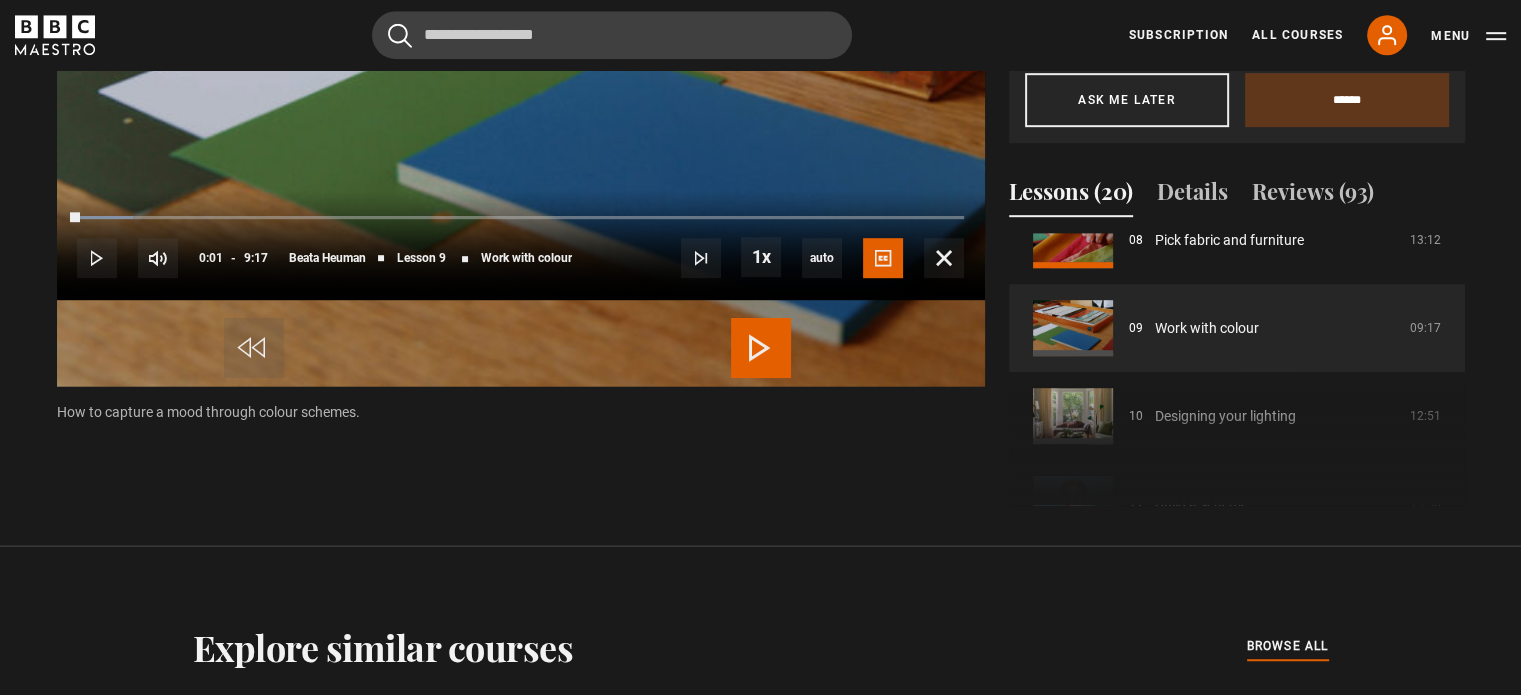 scroll, scrollTop: 956, scrollLeft: 0, axis: vertical 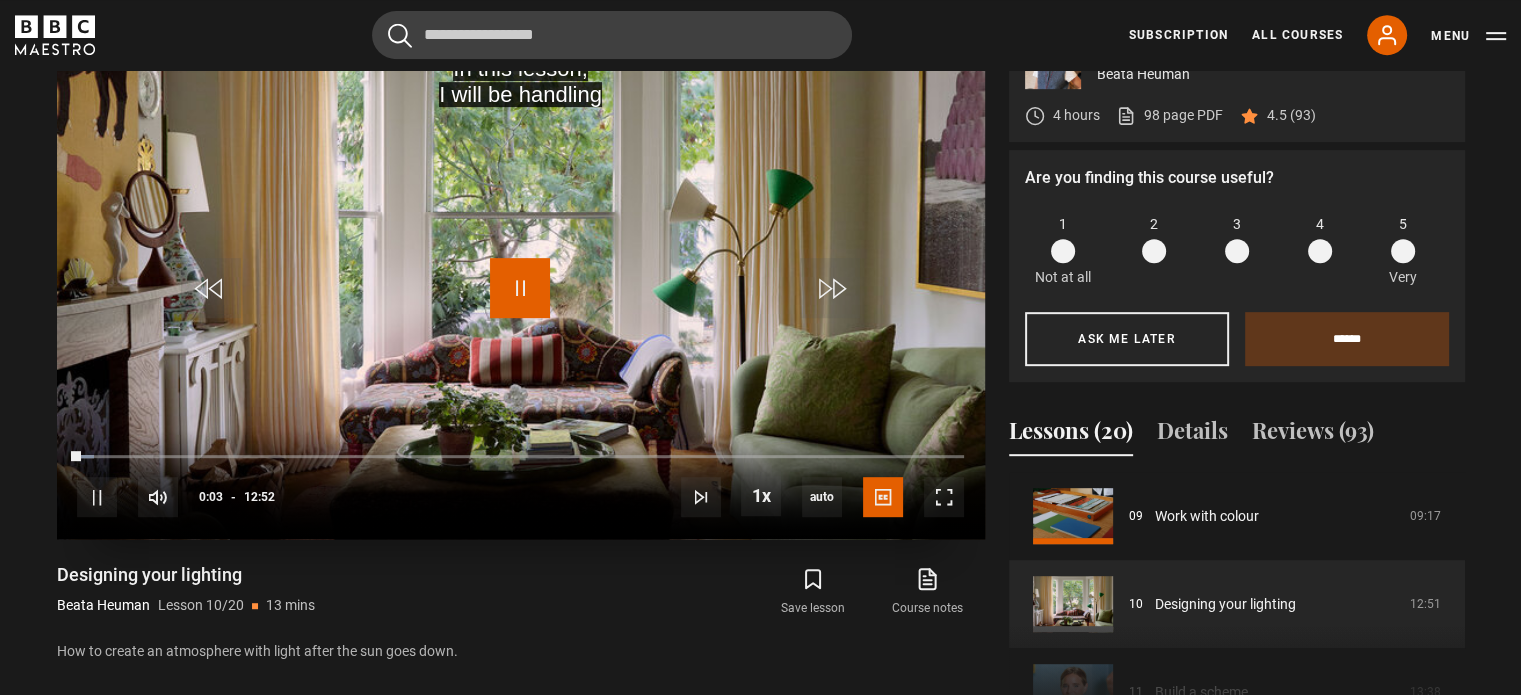click at bounding box center [520, 288] 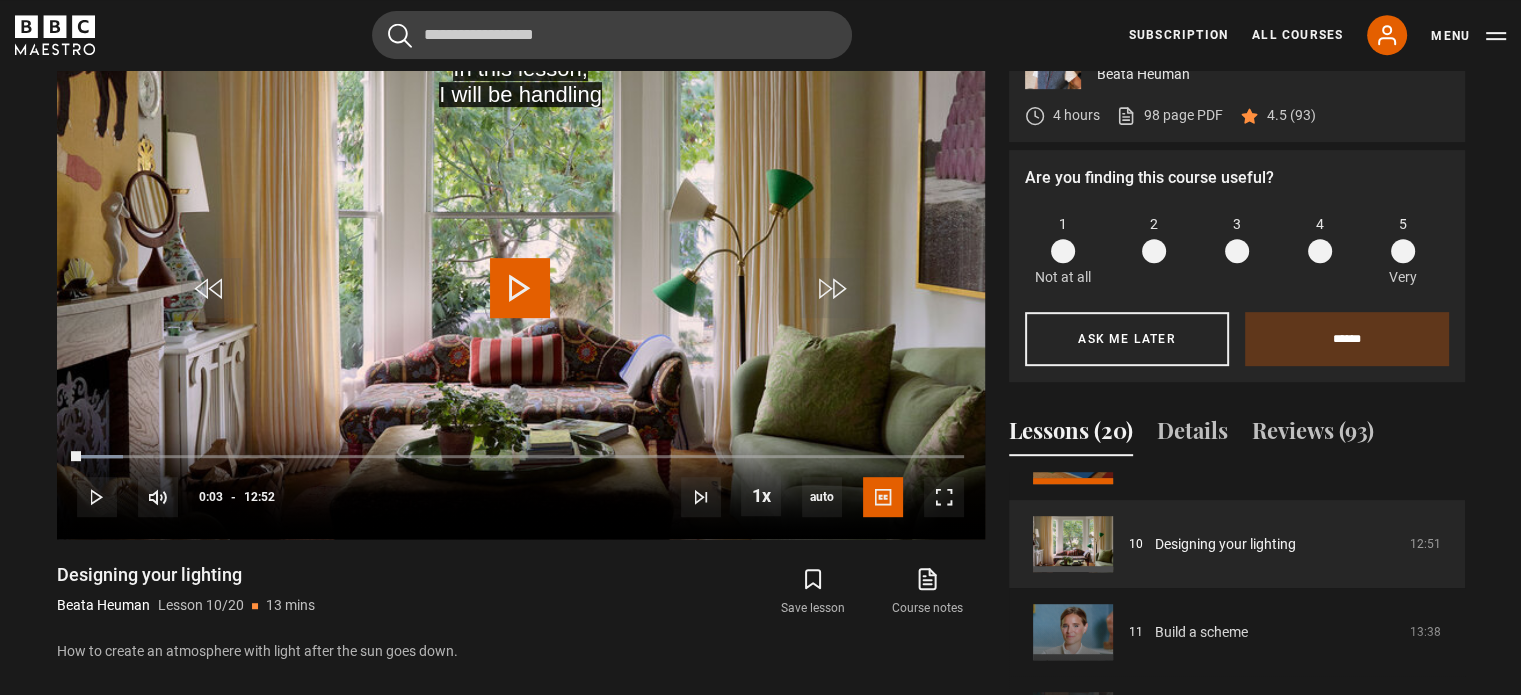 scroll, scrollTop: 876, scrollLeft: 0, axis: vertical 